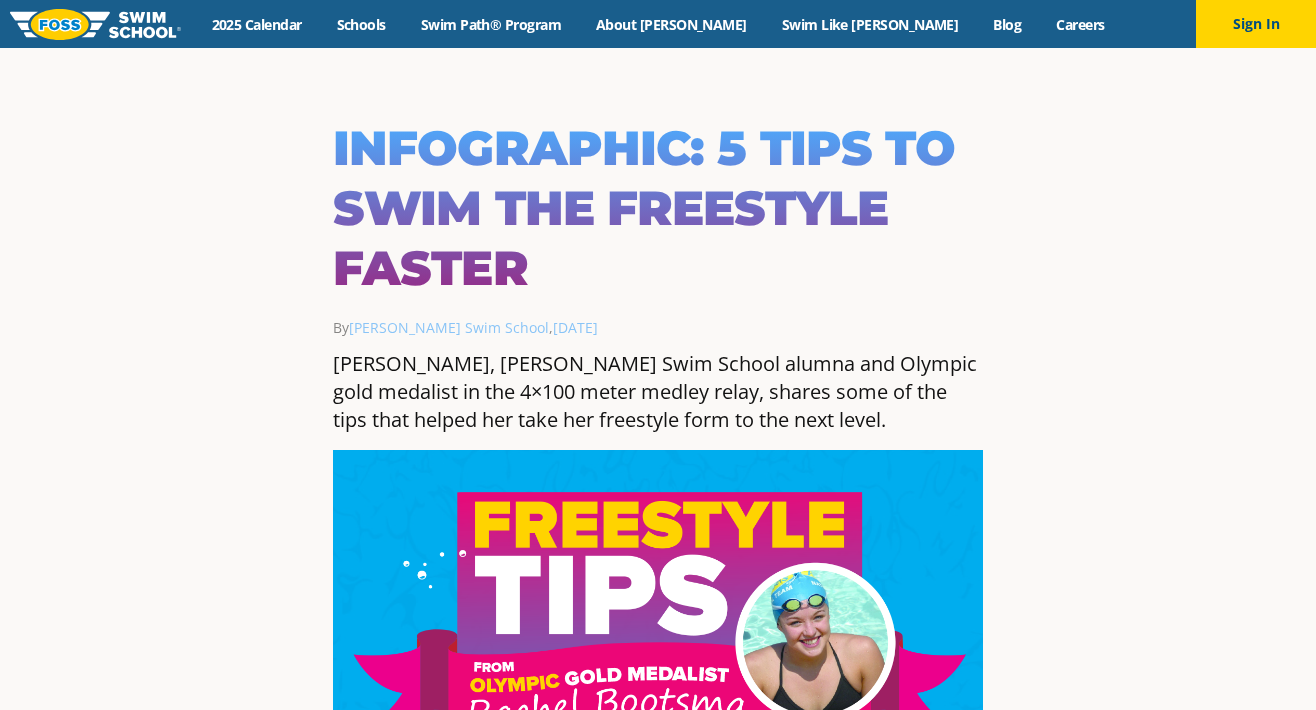 scroll, scrollTop: 0, scrollLeft: 0, axis: both 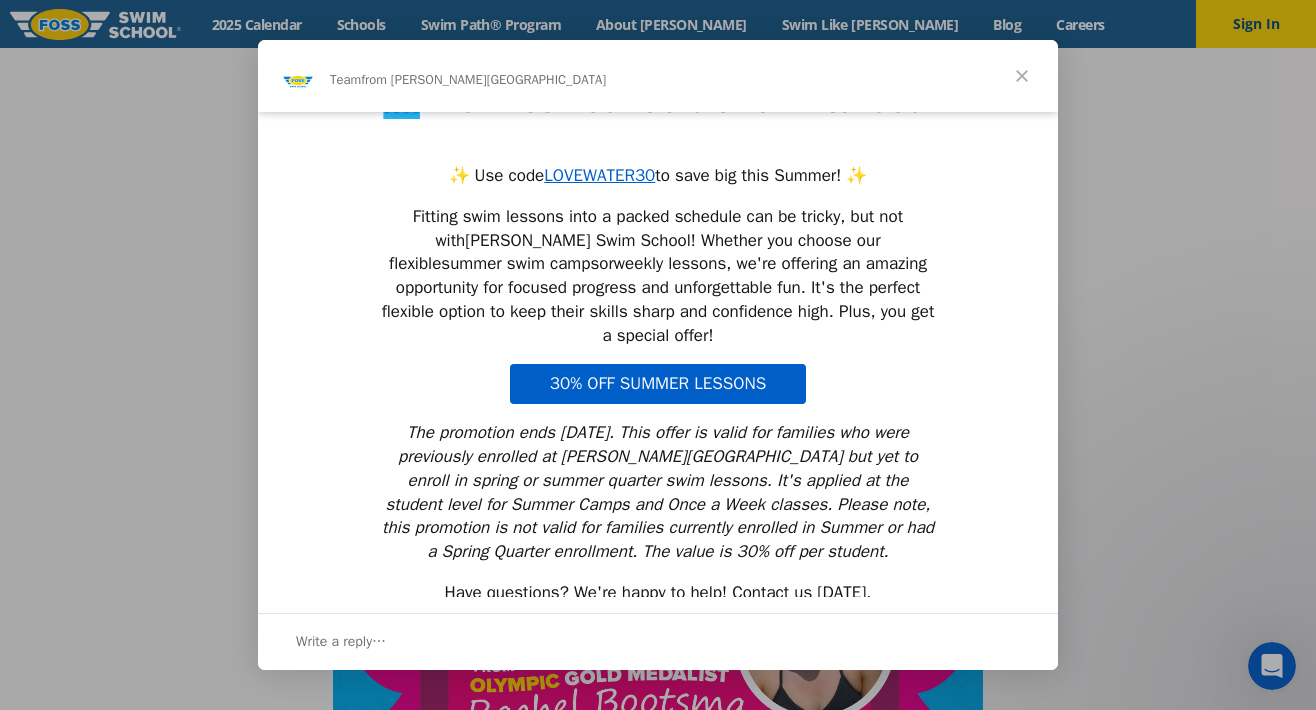 click at bounding box center [1022, 76] 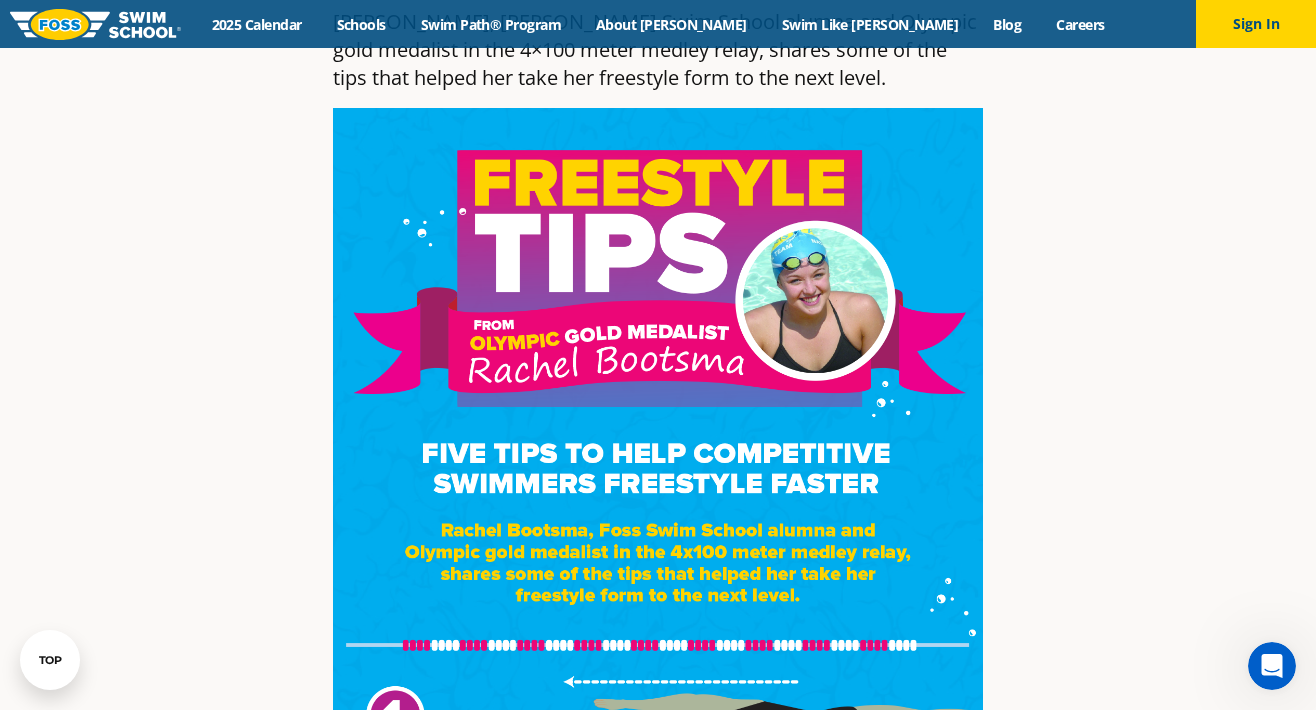 scroll, scrollTop: 256, scrollLeft: 0, axis: vertical 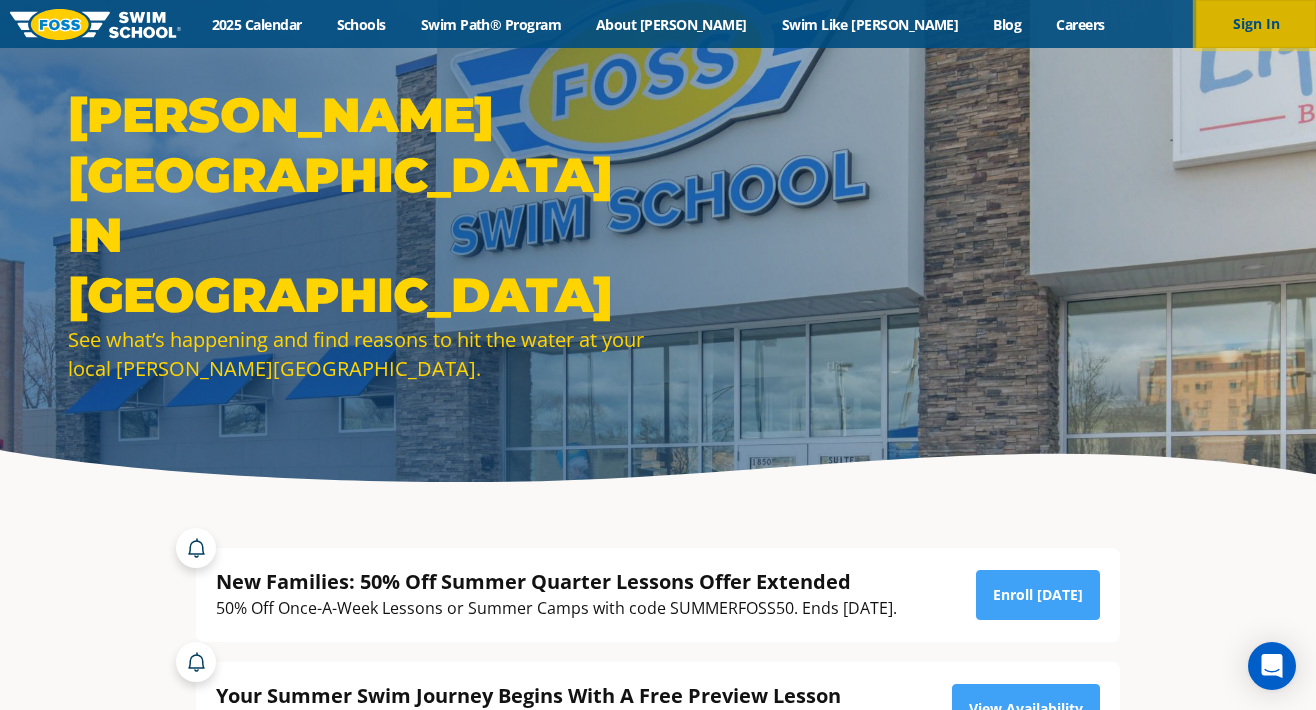 click on "Sign In" at bounding box center [1256, 24] 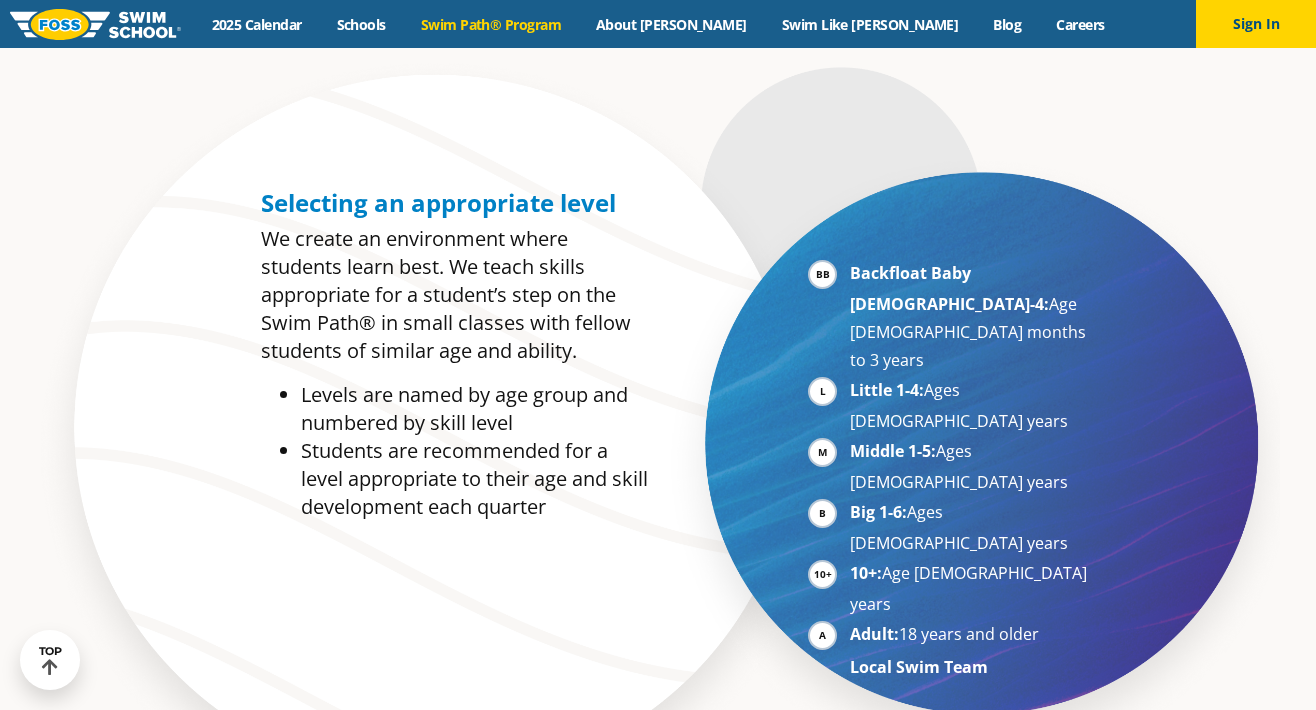 scroll, scrollTop: 0, scrollLeft: 0, axis: both 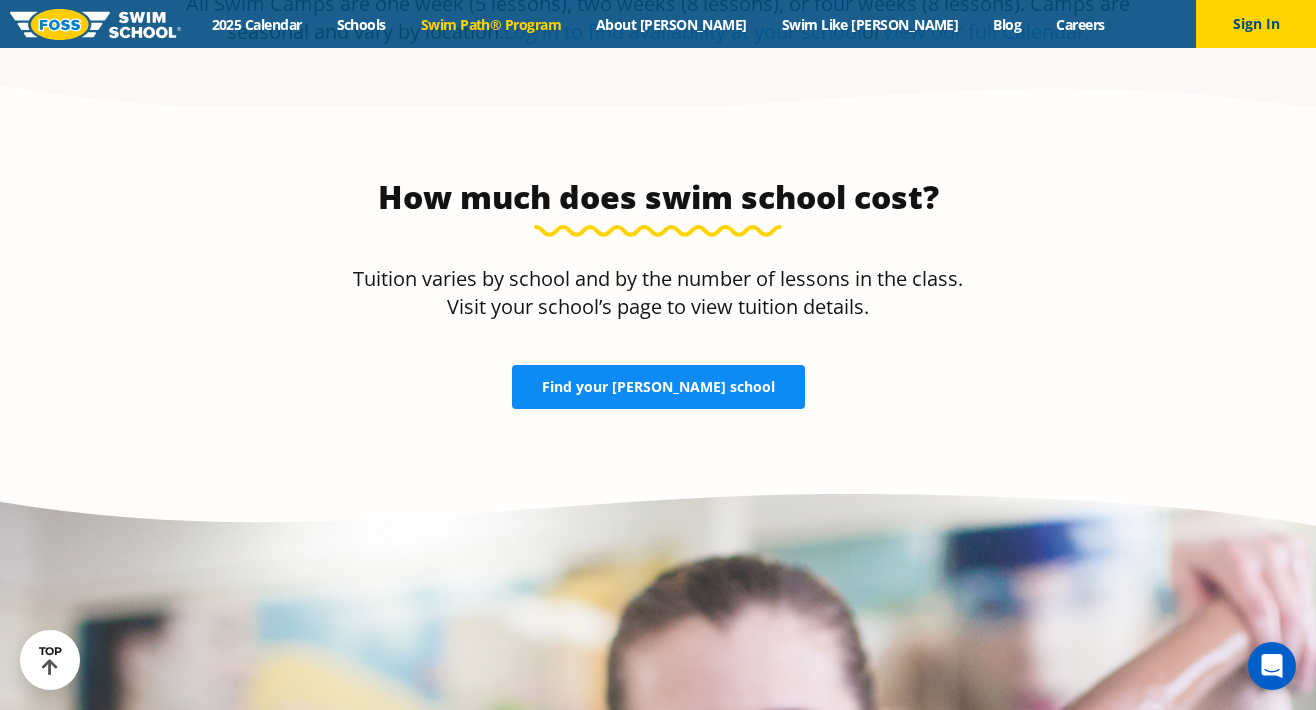 click on "Find your FOSS school" at bounding box center [658, 387] 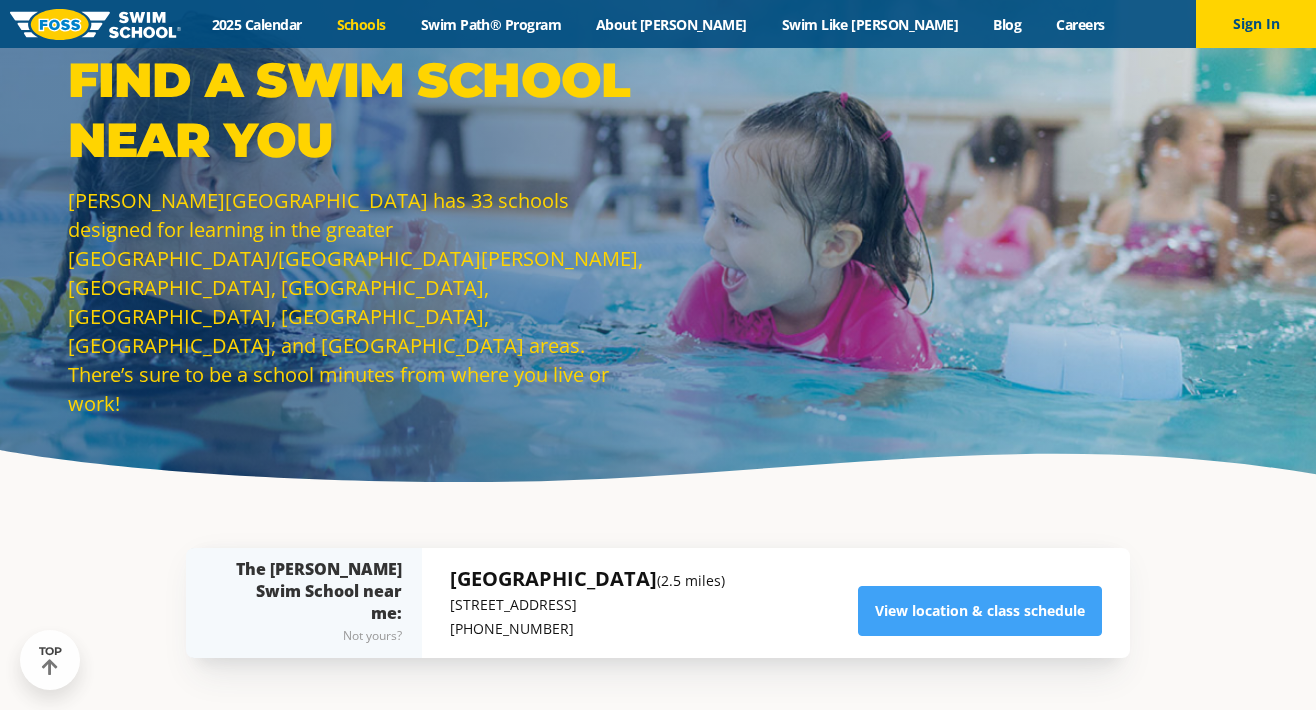 scroll, scrollTop: 249, scrollLeft: 0, axis: vertical 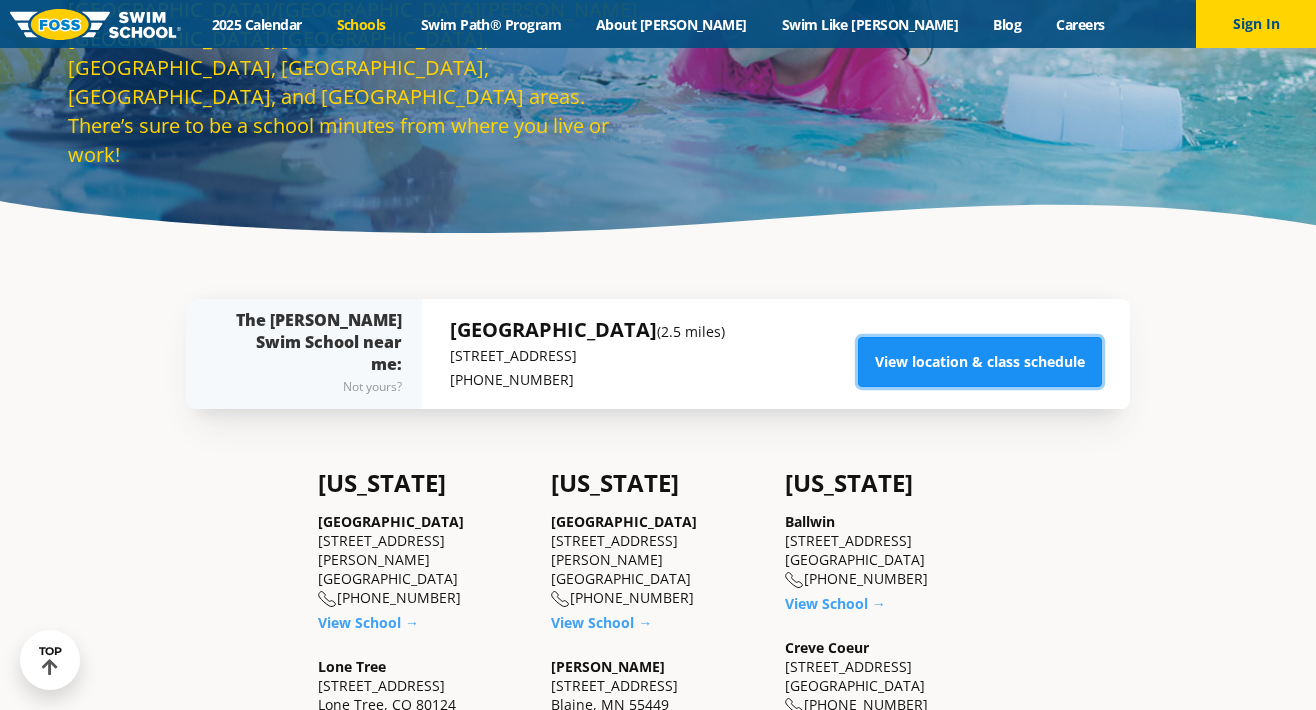 click on "View location & class schedule" at bounding box center (980, 362) 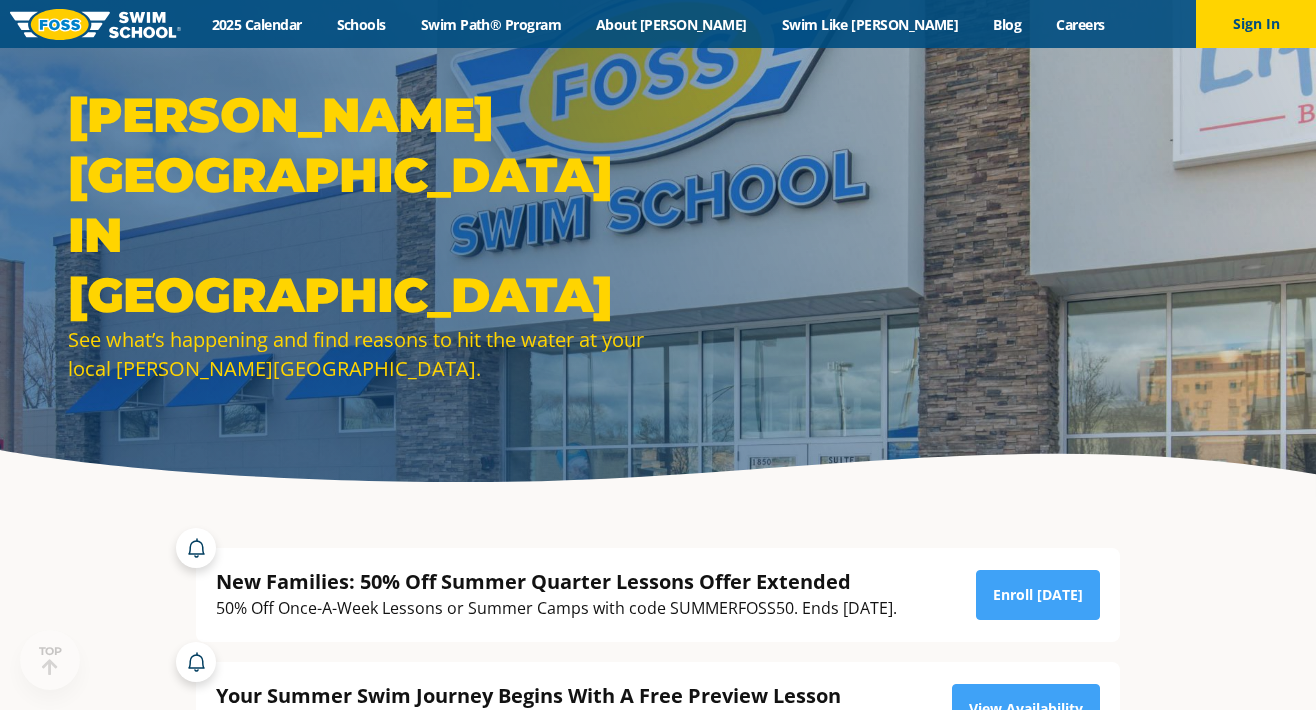 scroll, scrollTop: 322, scrollLeft: 0, axis: vertical 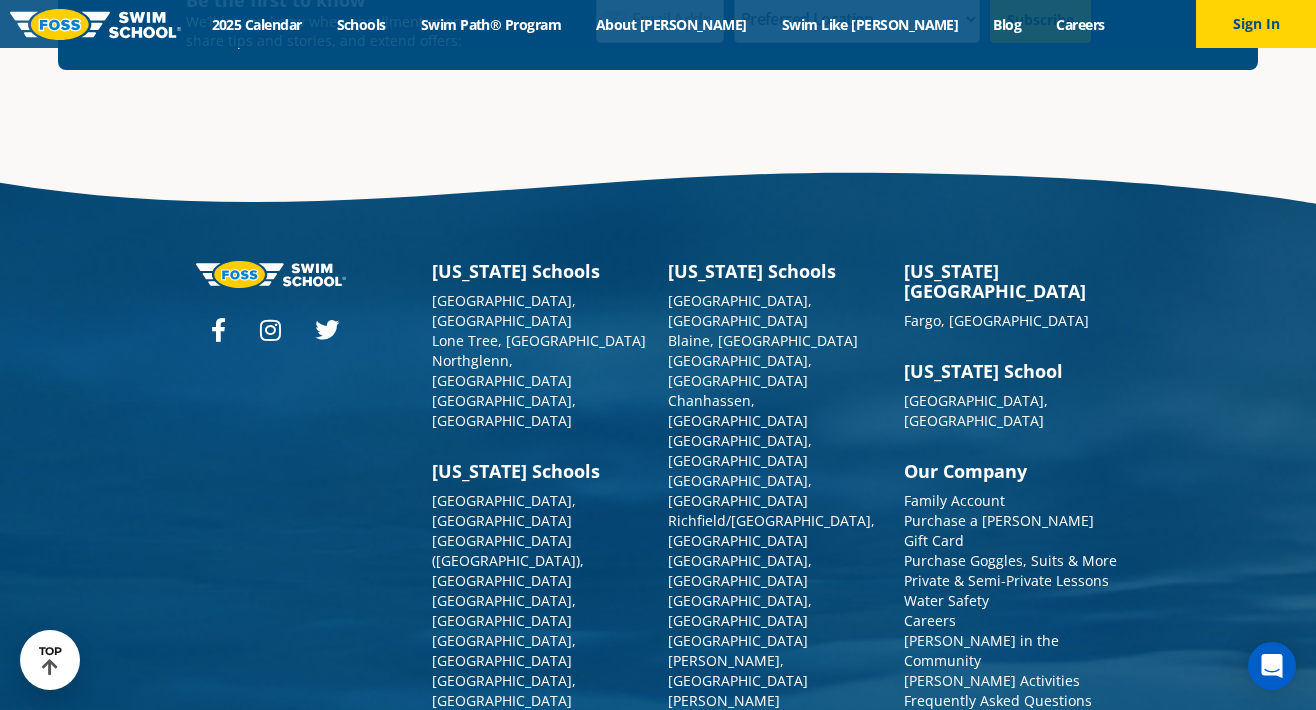 click on "[US_STATE][GEOGRAPHIC_DATA] [GEOGRAPHIC_DATA], [GEOGRAPHIC_DATA], [GEOGRAPHIC_DATA]
[GEOGRAPHIC_DATA], [GEOGRAPHIC_DATA]
[GEOGRAPHIC_DATA], [GEOGRAPHIC_DATA]
[US_STATE] Schools [GEOGRAPHIC_DATA], [GEOGRAPHIC_DATA]
[GEOGRAPHIC_DATA] ([GEOGRAPHIC_DATA]), [GEOGRAPHIC_DATA]
[GEOGRAPHIC_DATA], [GEOGRAPHIC_DATA]
[GEOGRAPHIC_DATA], [GEOGRAPHIC_DATA], [GEOGRAPHIC_DATA]
[GEOGRAPHIC_DATA], [GEOGRAPHIC_DATA]
[GEOGRAPHIC_DATA], [GEOGRAPHIC_DATA], [GEOGRAPHIC_DATA], [GEOGRAPHIC_DATA]
[US_STATE][GEOGRAPHIC_DATA] [GEOGRAPHIC_DATA], [GEOGRAPHIC_DATA]
[US_STATE][GEOGRAPHIC_DATA] [GEOGRAPHIC_DATA], [GEOGRAPHIC_DATA]
[GEOGRAPHIC_DATA], [GEOGRAPHIC_DATA]
[GEOGRAPHIC_DATA], [GEOGRAPHIC_DATA]
[GEOGRAPHIC_DATA], [GEOGRAPHIC_DATA]
[GEOGRAPHIC_DATA], [GEOGRAPHIC_DATA]
[GEOGRAPHIC_DATA], [GEOGRAPHIC_DATA]
[GEOGRAPHIC_DATA]/[GEOGRAPHIC_DATA], [GEOGRAPHIC_DATA]
[GEOGRAPHIC_DATA], [GEOGRAPHIC_DATA]
[GEOGRAPHIC_DATA], [GEOGRAPHIC_DATA]
[GEOGRAPHIC_DATA][PERSON_NAME], [GEOGRAPHIC_DATA]
[PERSON_NAME][GEOGRAPHIC_DATA], [GEOGRAPHIC_DATA]
[GEOGRAPHIC_DATA], [GEOGRAPHIC_DATA]
[US_STATE][GEOGRAPHIC_DATA] [GEOGRAPHIC_DATA], [GEOGRAPHIC_DATA]
[GEOGRAPHIC_DATA], [GEOGRAPHIC_DATA]
[PERSON_NAME], [GEOGRAPHIC_DATA], [GEOGRAPHIC_DATA]
[GEOGRAPHIC_DATA][PERSON_NAME], [GEOGRAPHIC_DATA]" at bounding box center [658, 661] 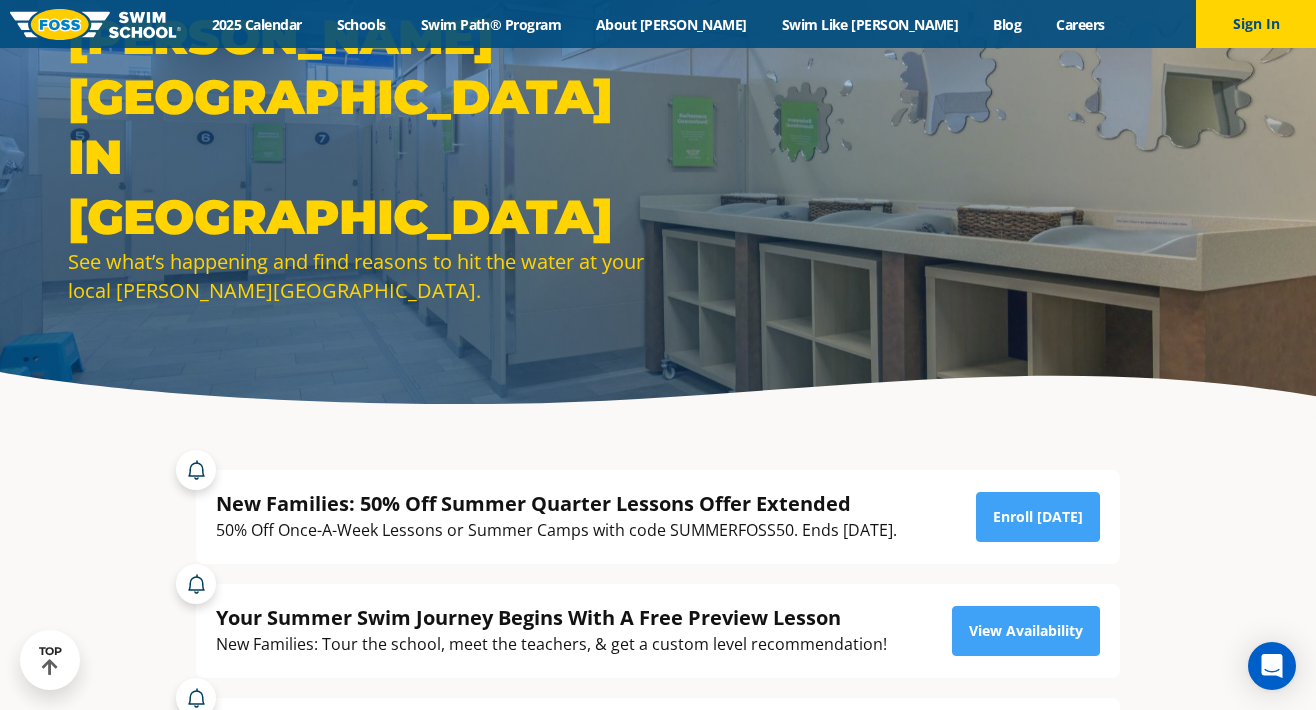 scroll, scrollTop: 0, scrollLeft: 0, axis: both 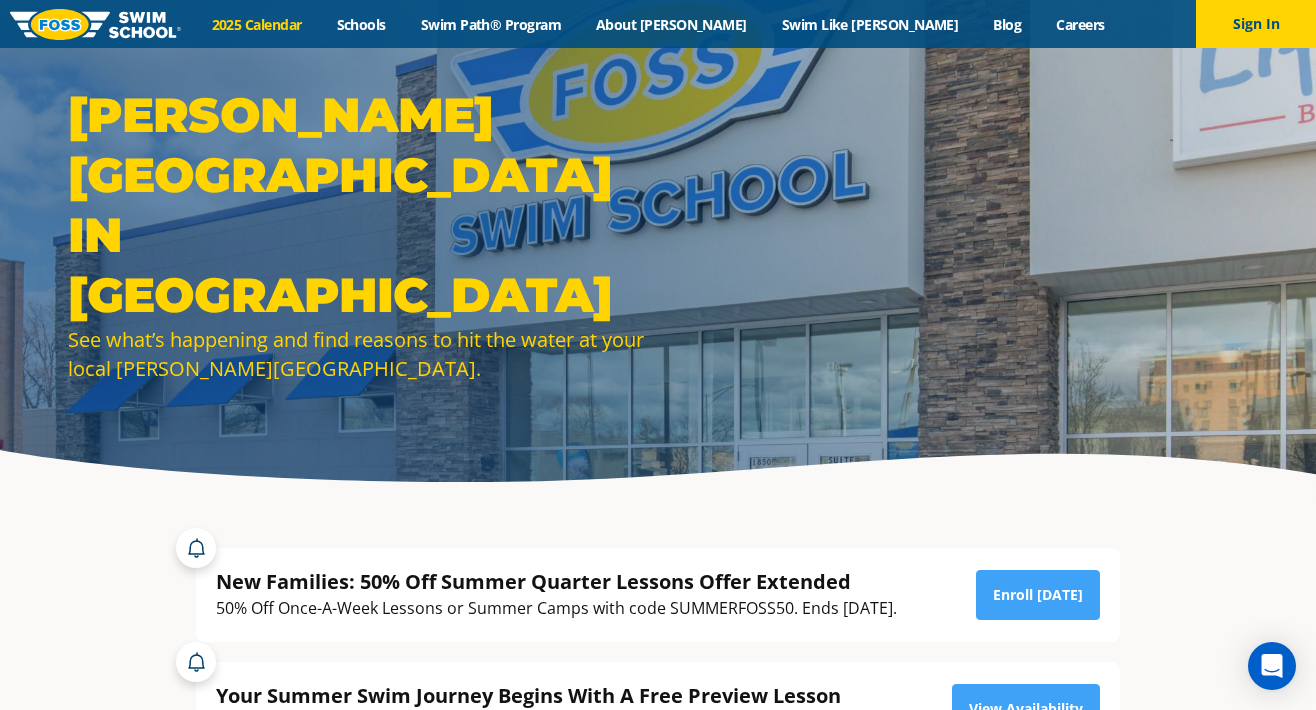 click on "2025 Calendar" at bounding box center [256, 24] 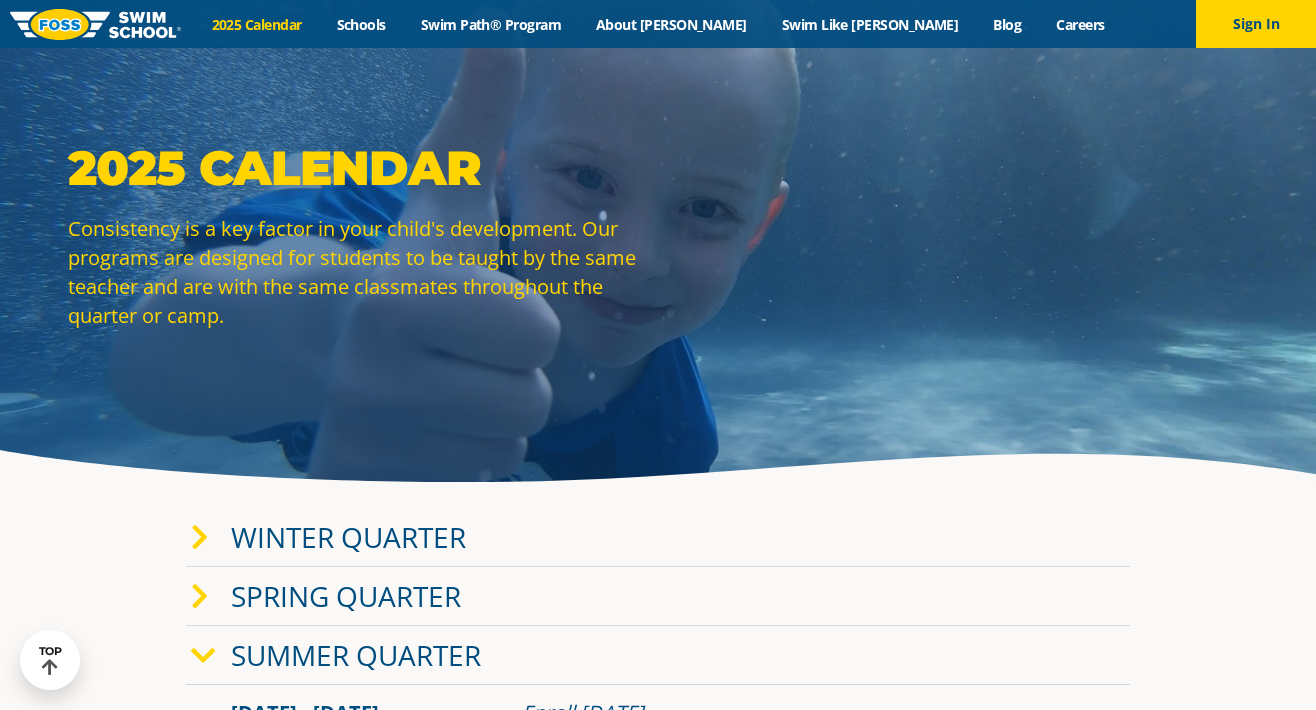 scroll, scrollTop: 335, scrollLeft: 0, axis: vertical 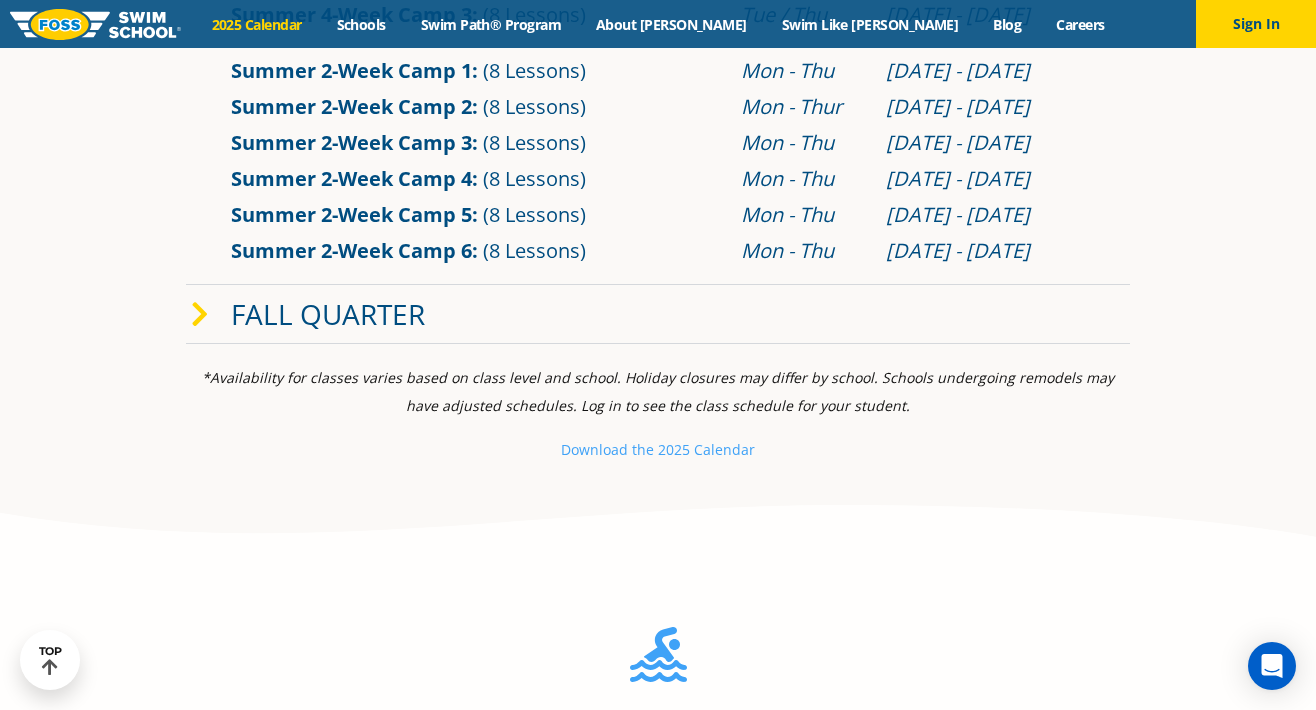click at bounding box center [200, 315] 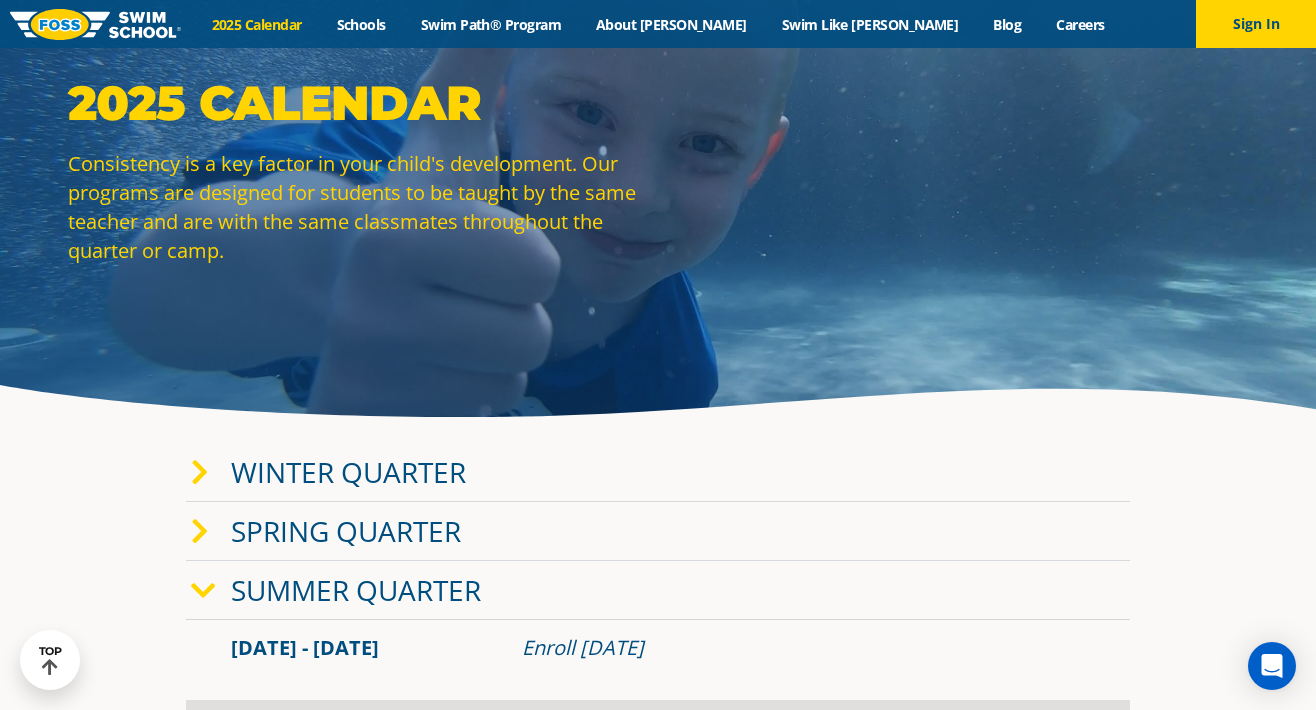 scroll, scrollTop: 0, scrollLeft: 0, axis: both 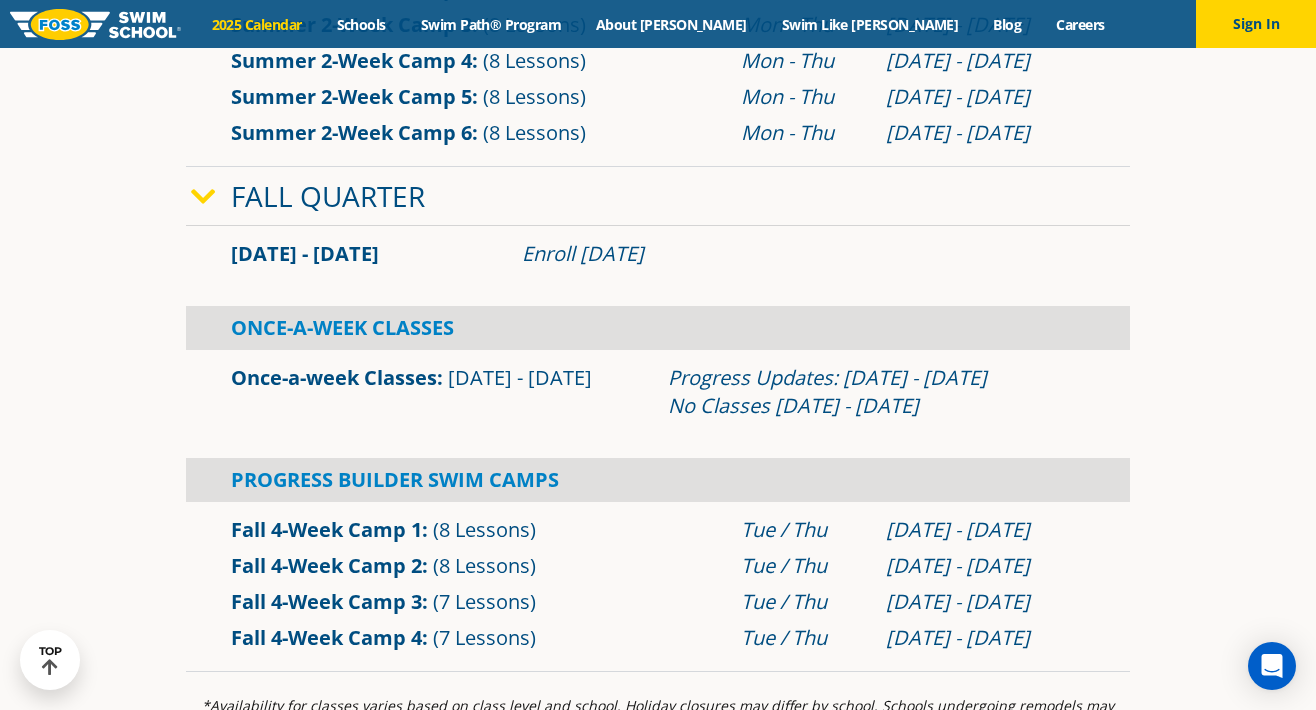 click on "Sep 2 - Dec 22" at bounding box center (305, 253) 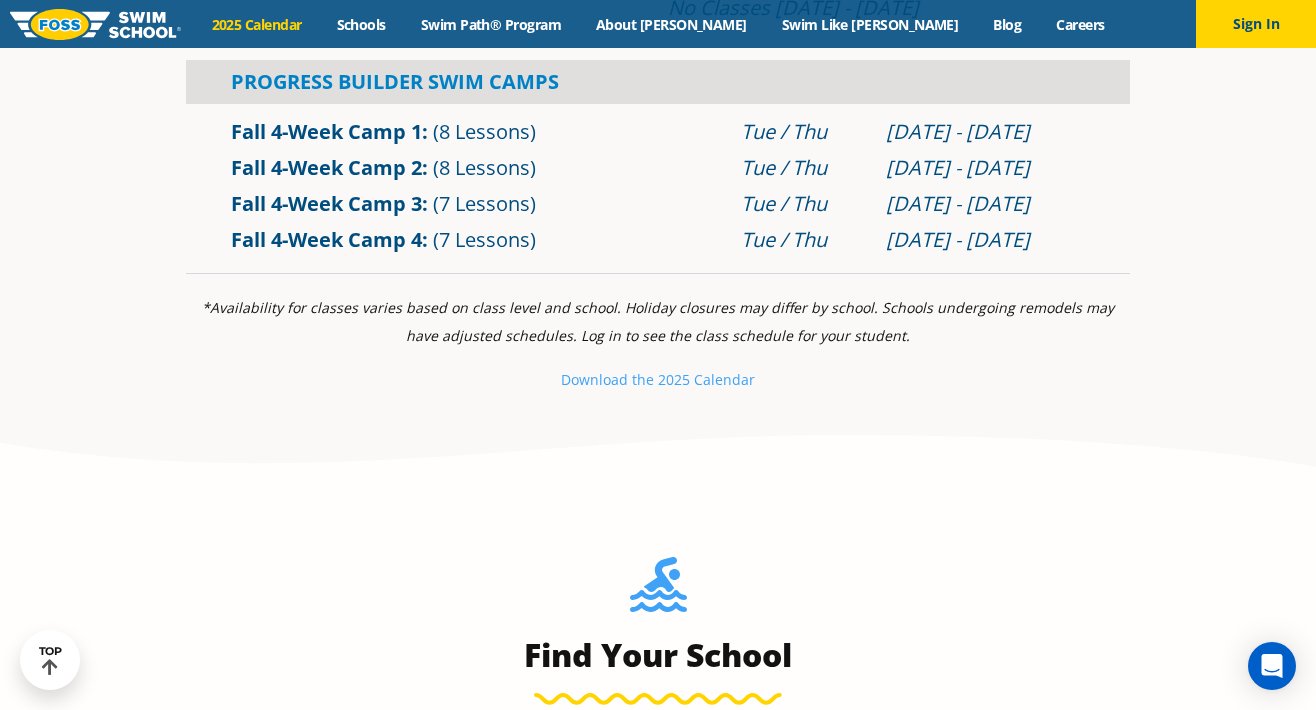 scroll, scrollTop: 1563, scrollLeft: 0, axis: vertical 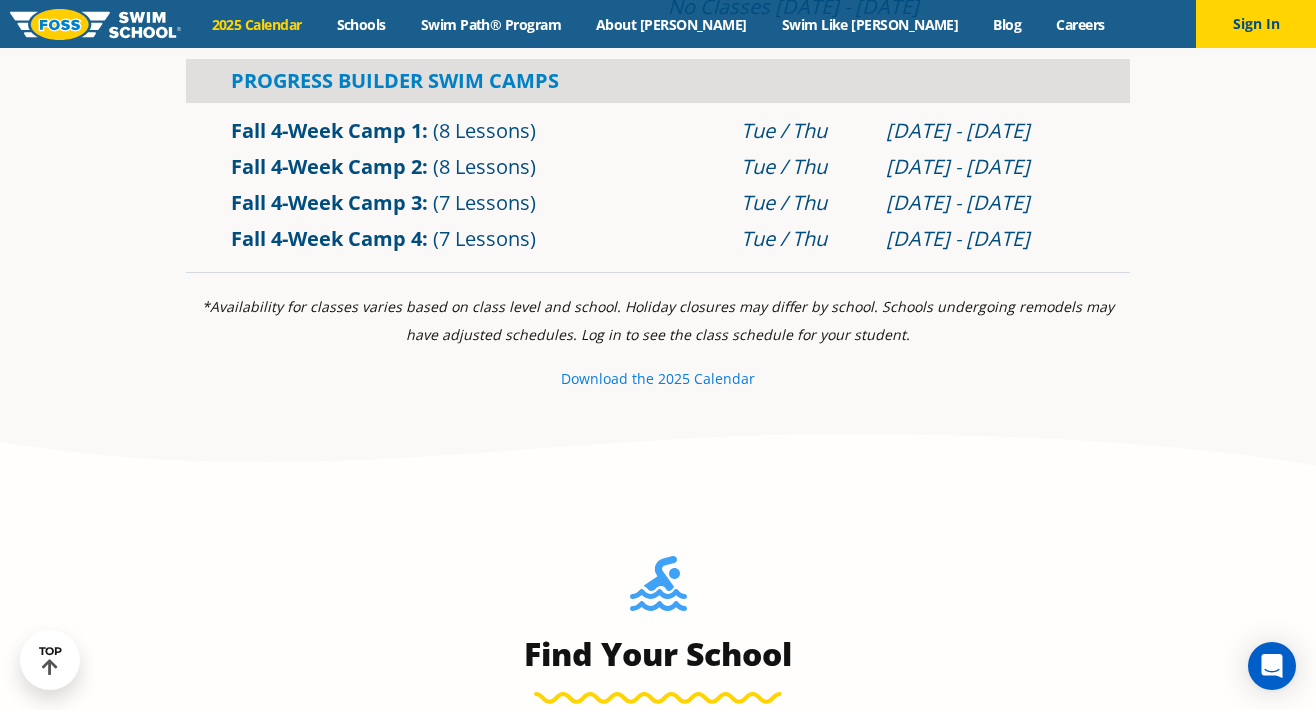 click on "Download th" at bounding box center [603, 378] 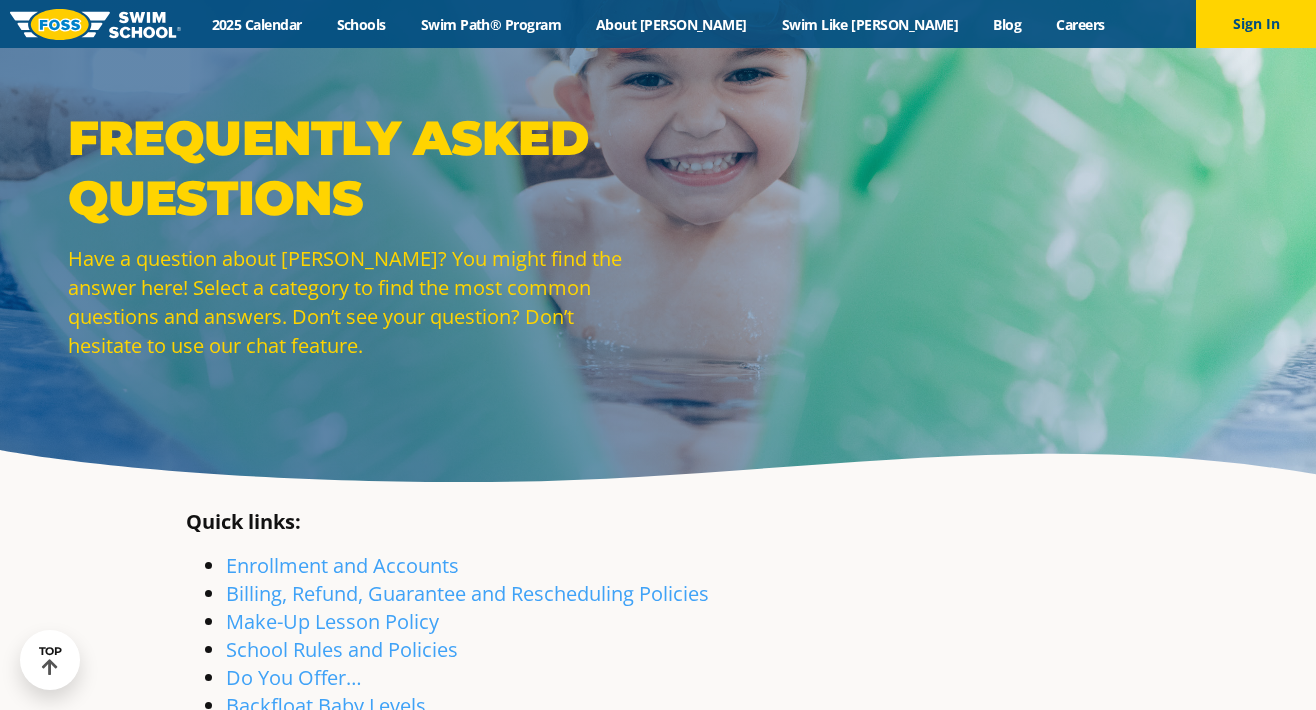 scroll, scrollTop: 158, scrollLeft: 0, axis: vertical 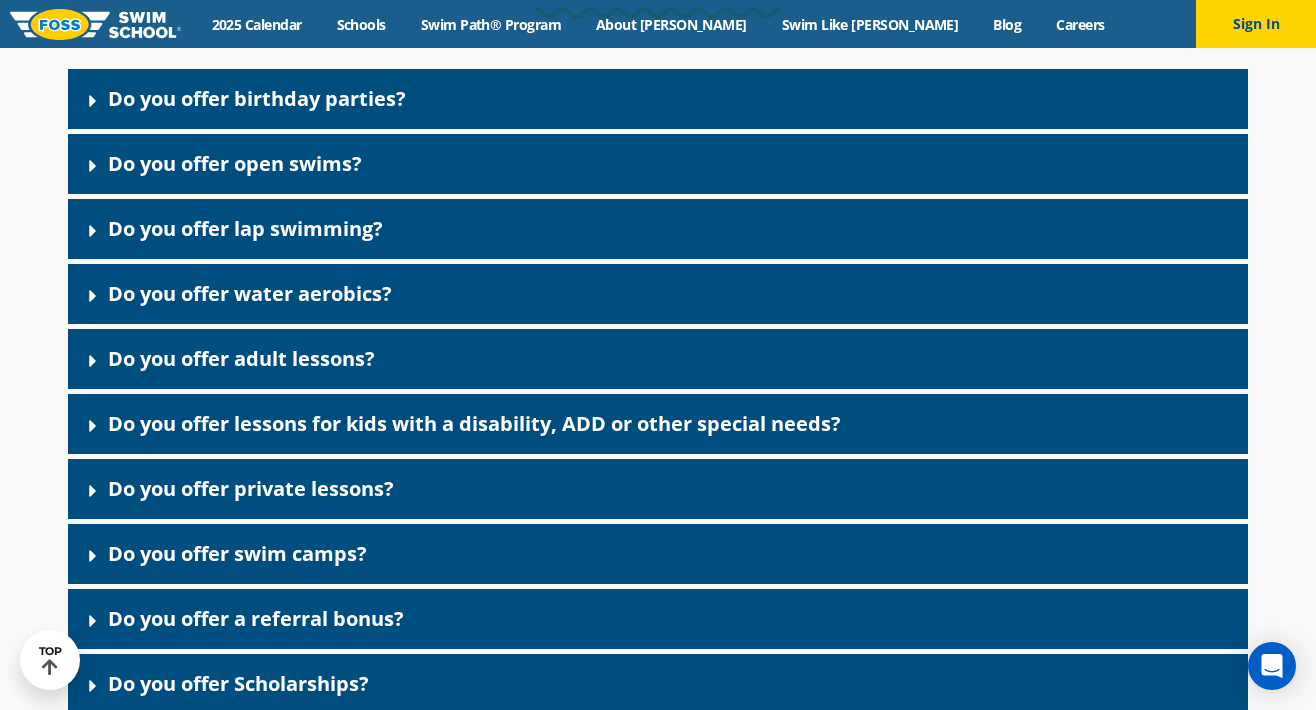 click on "Do you offer open swims?" at bounding box center [658, 164] 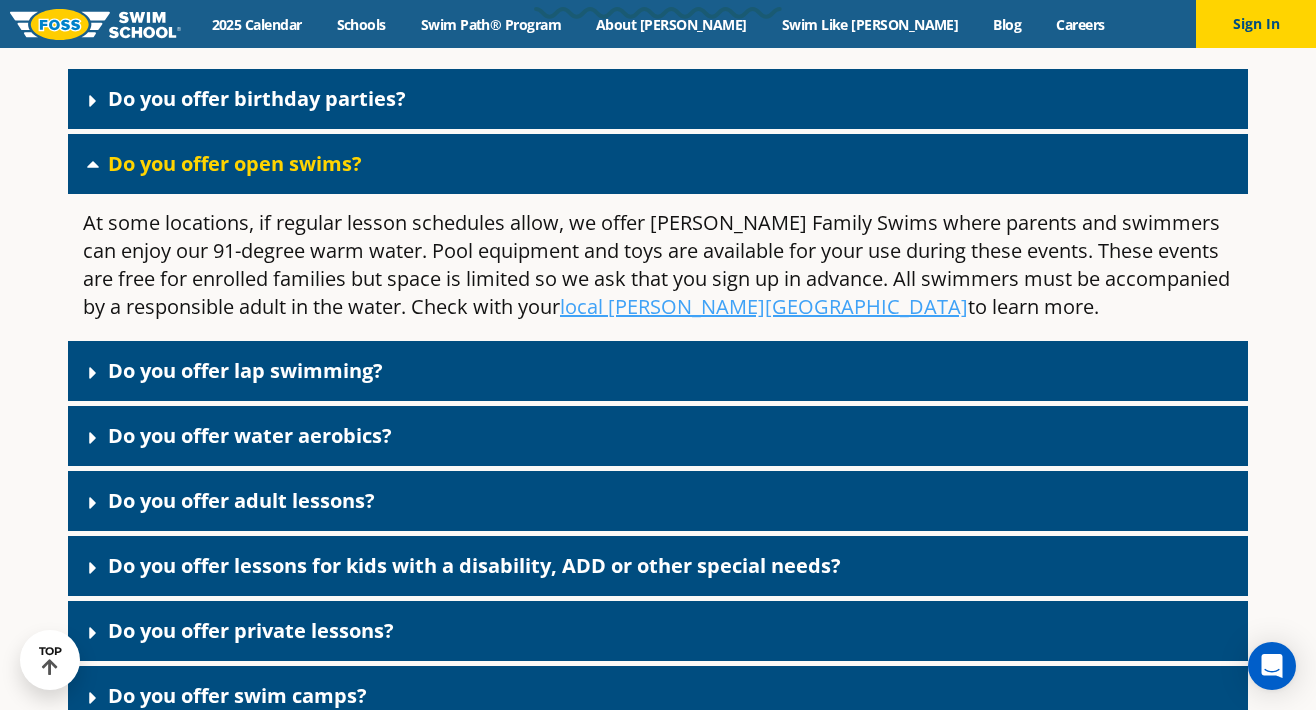 click on "Do you offer lap swimming?" at bounding box center [658, 371] 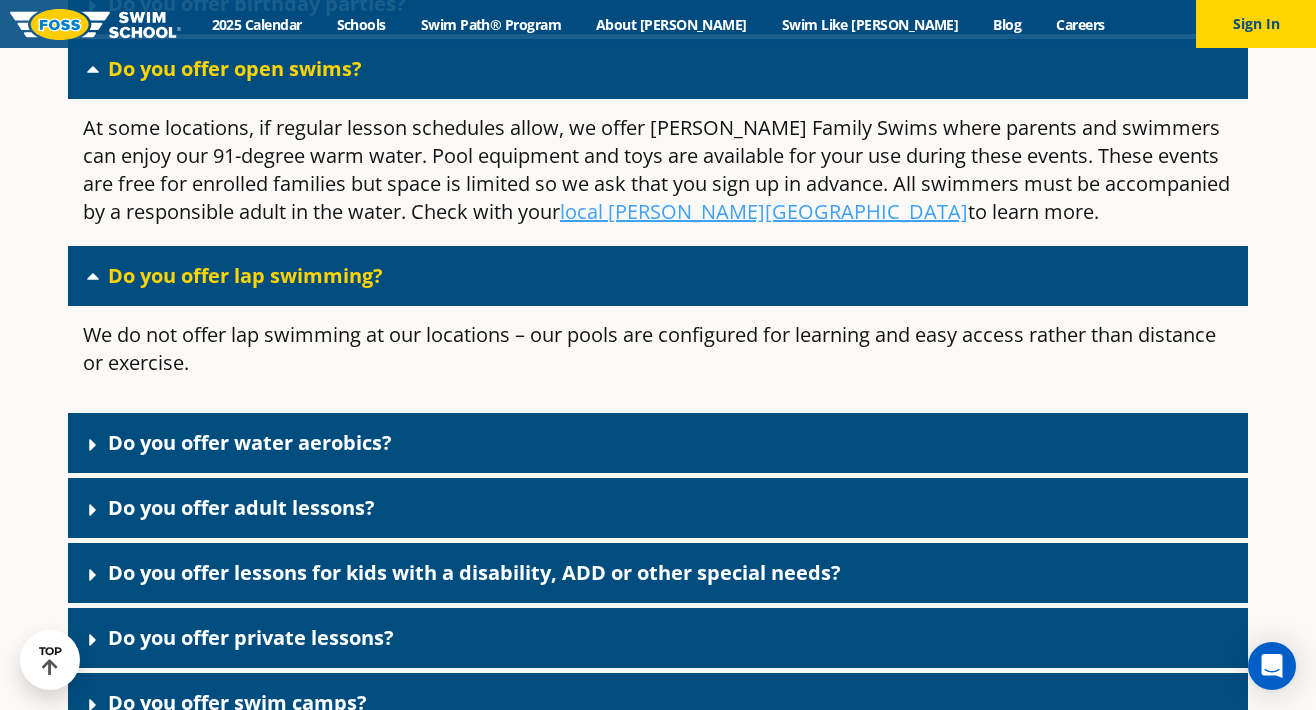 scroll, scrollTop: 3674, scrollLeft: 0, axis: vertical 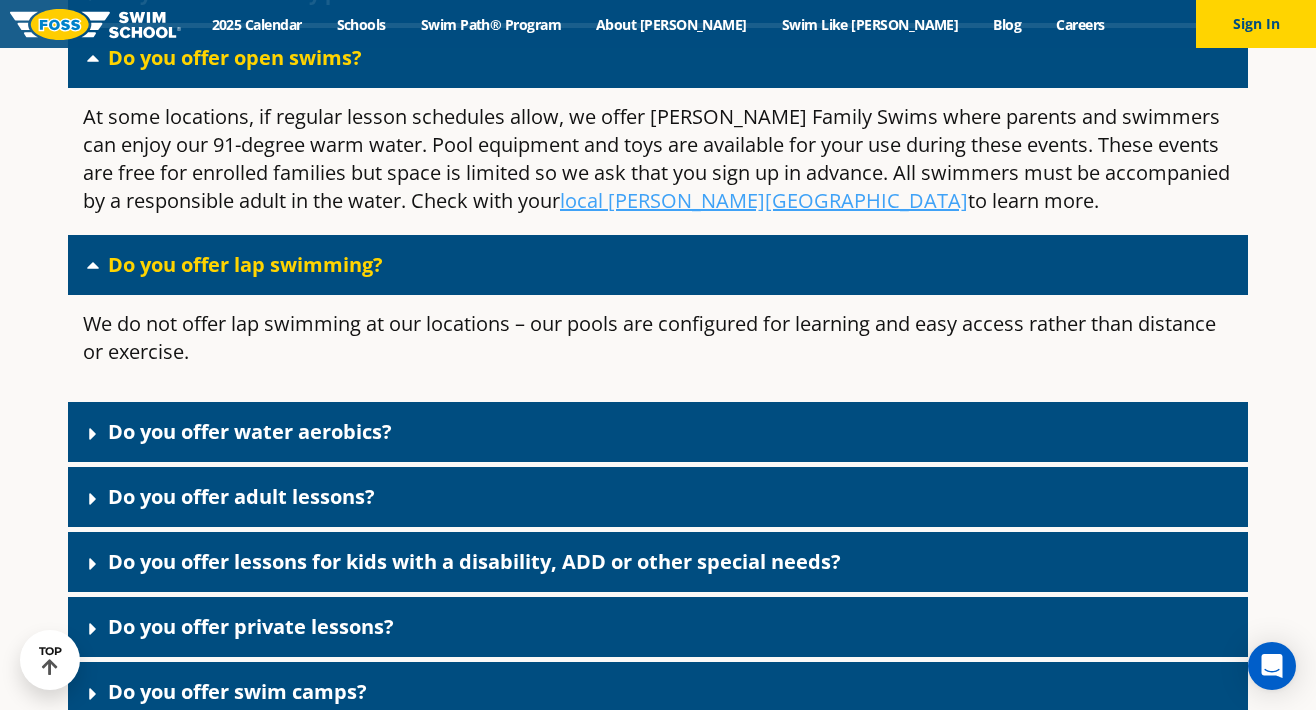 click on "Do you offer water aerobics?" at bounding box center (658, 432) 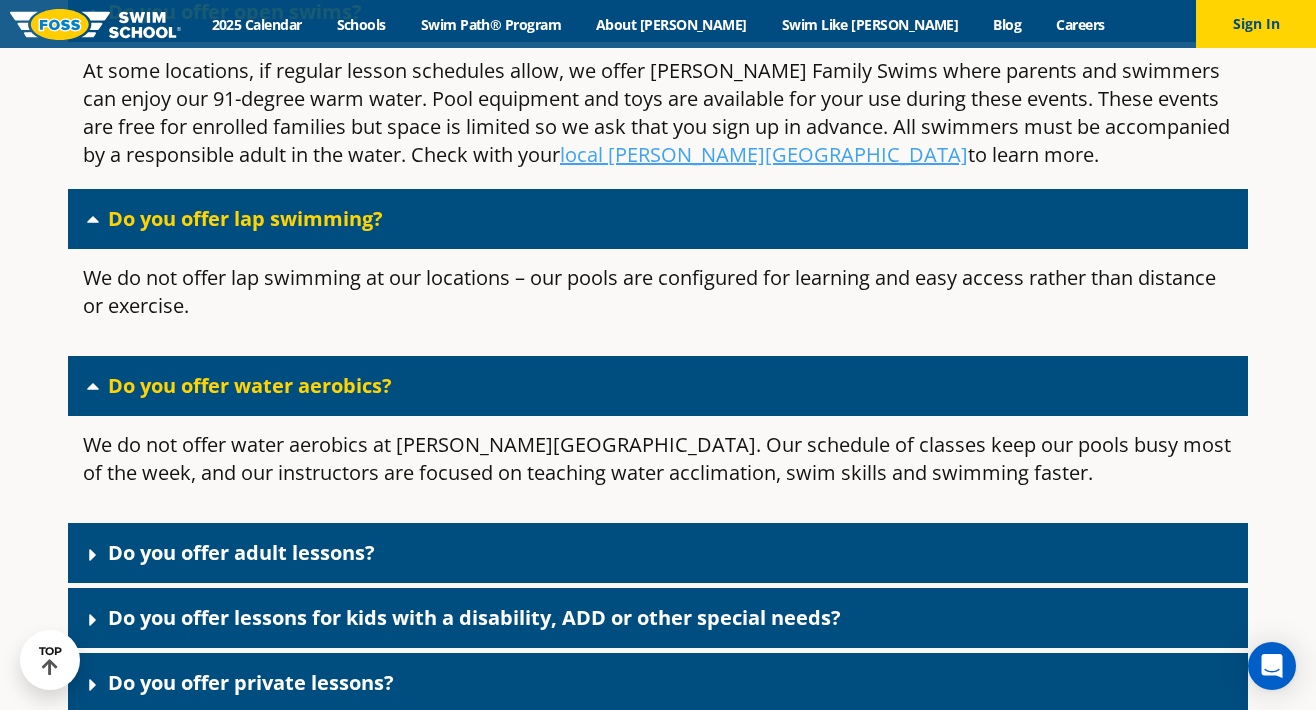 scroll, scrollTop: 3724, scrollLeft: 0, axis: vertical 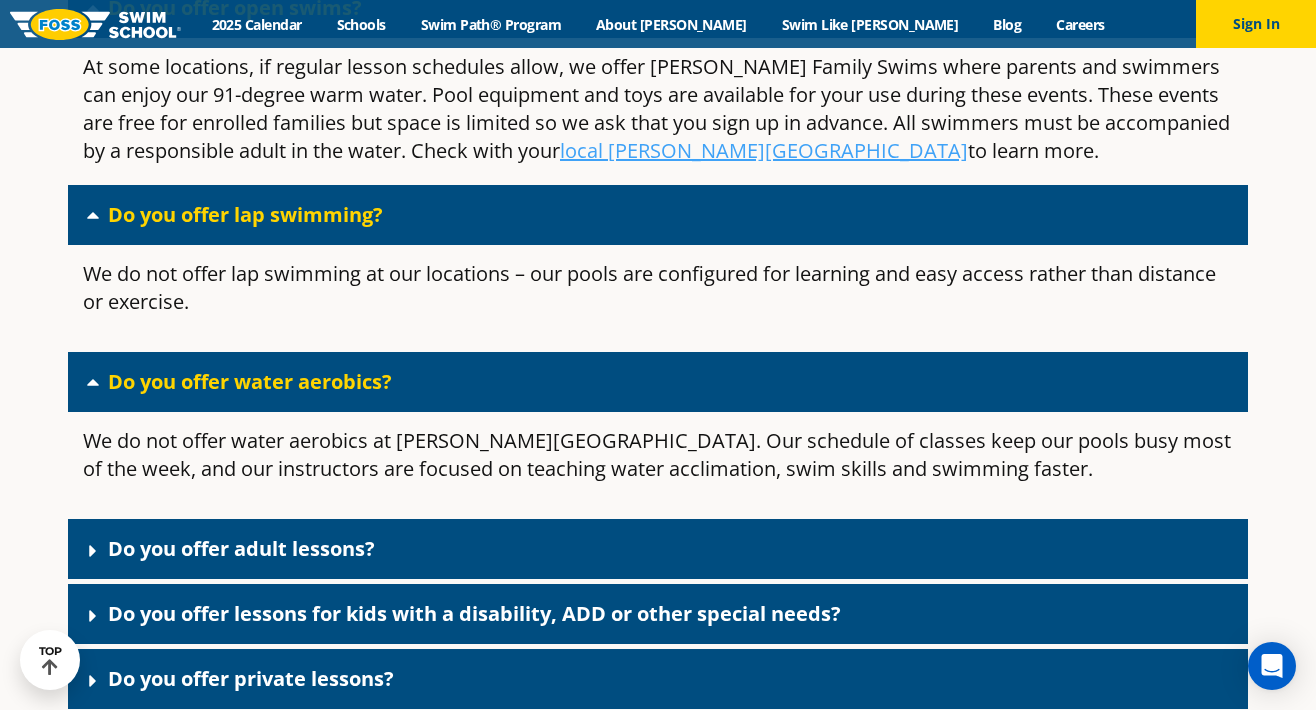 click on "Do you offer adult lessons?" at bounding box center [658, 549] 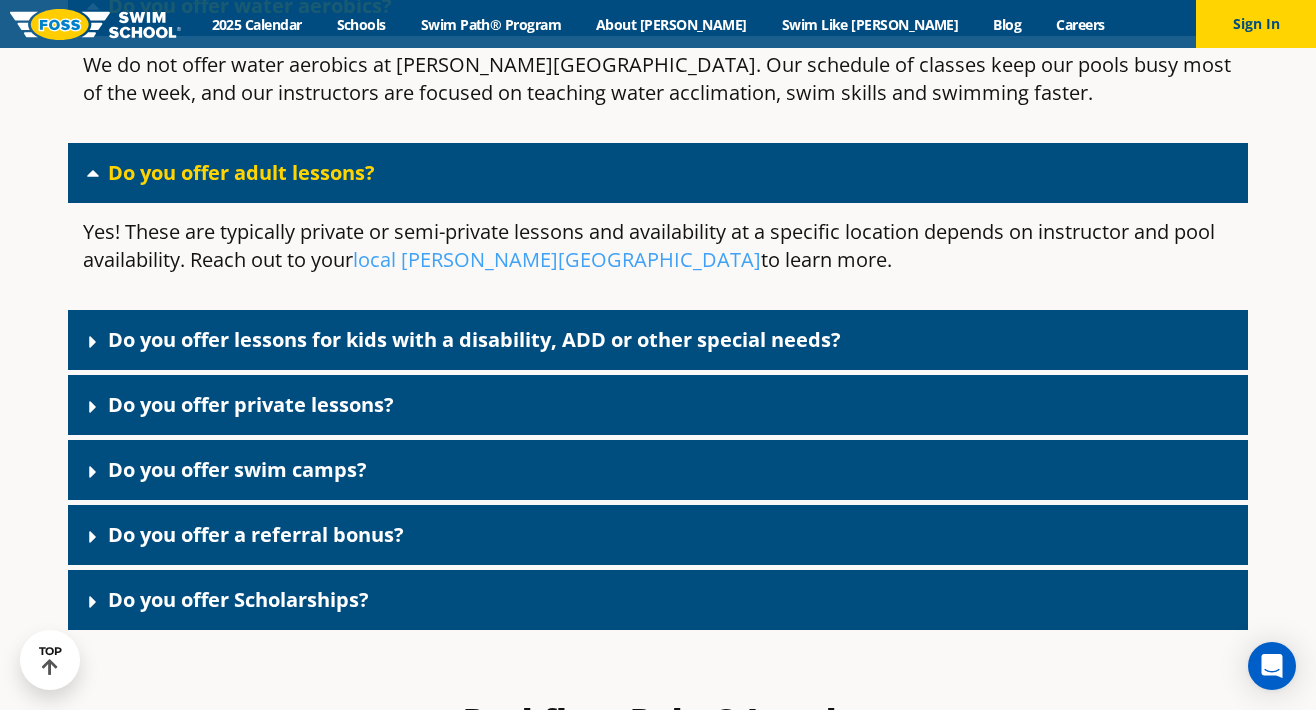 scroll, scrollTop: 4105, scrollLeft: 0, axis: vertical 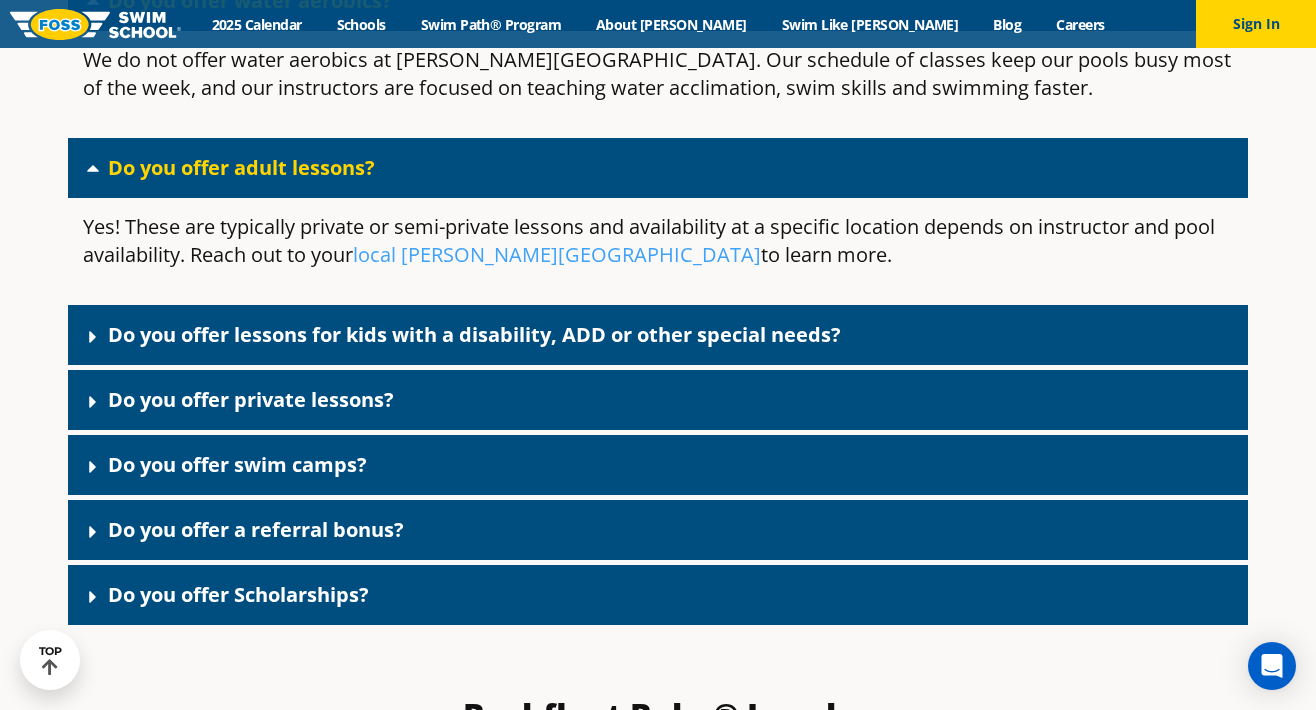 click on "Do you offer private lessons?" at bounding box center (658, 400) 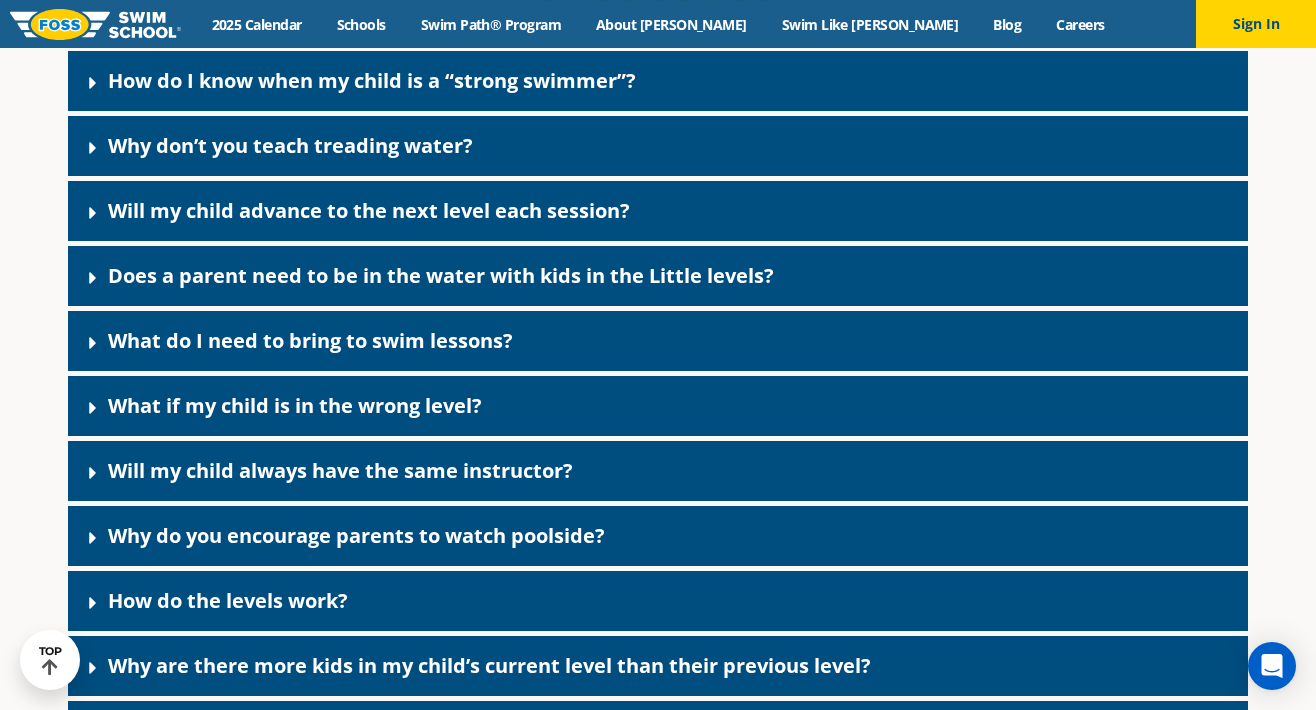 scroll, scrollTop: 5890, scrollLeft: 0, axis: vertical 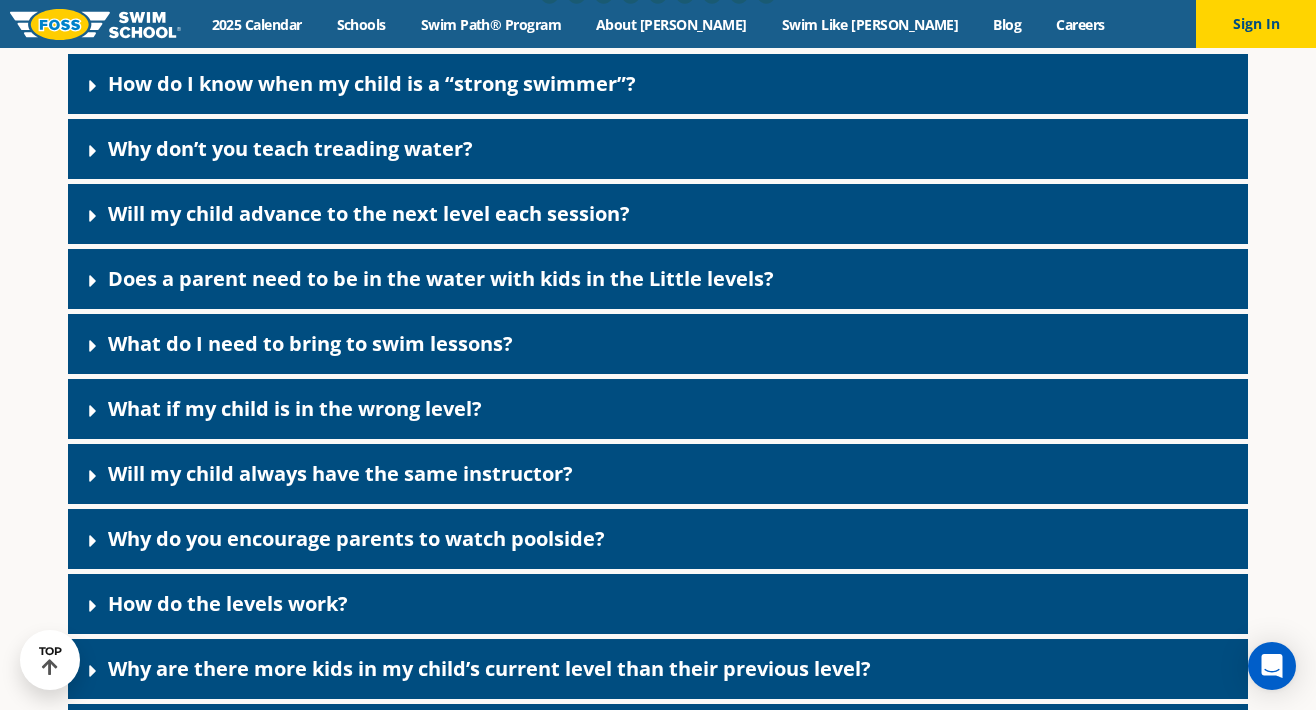 click on "Why don’t you teach treading water?" at bounding box center (658, 149) 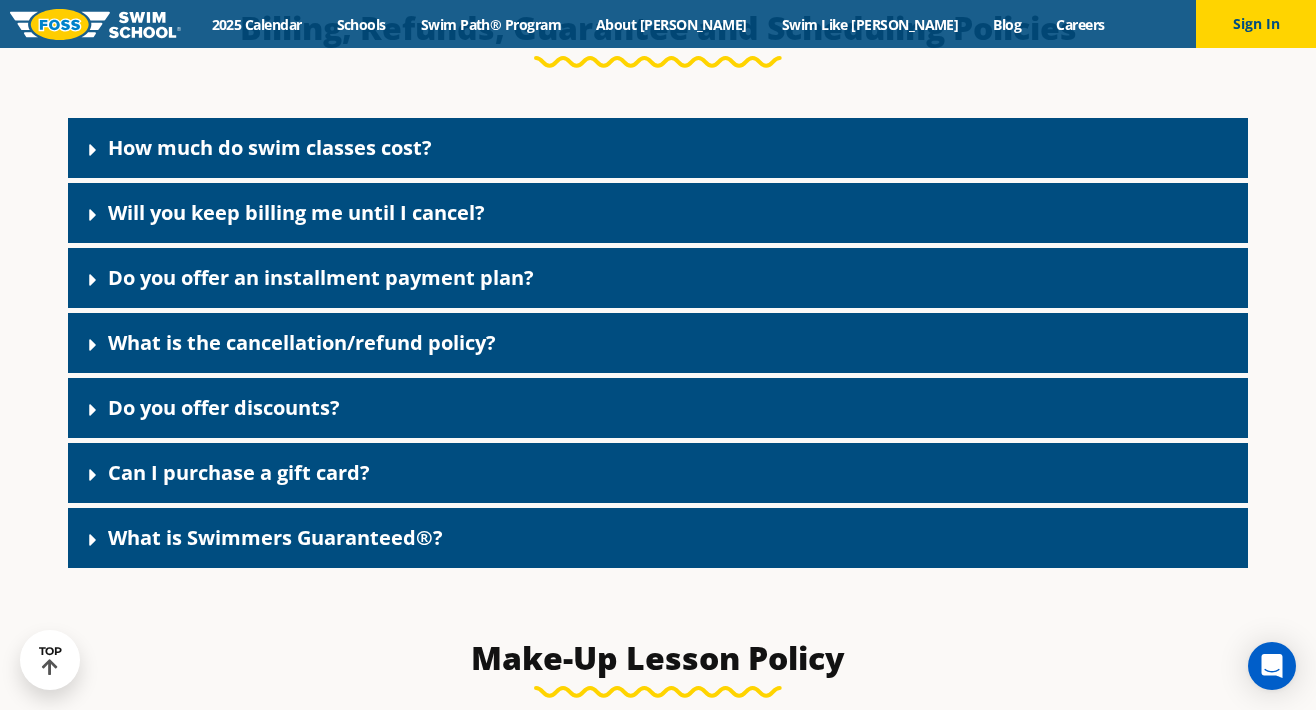 scroll, scrollTop: 0, scrollLeft: 0, axis: both 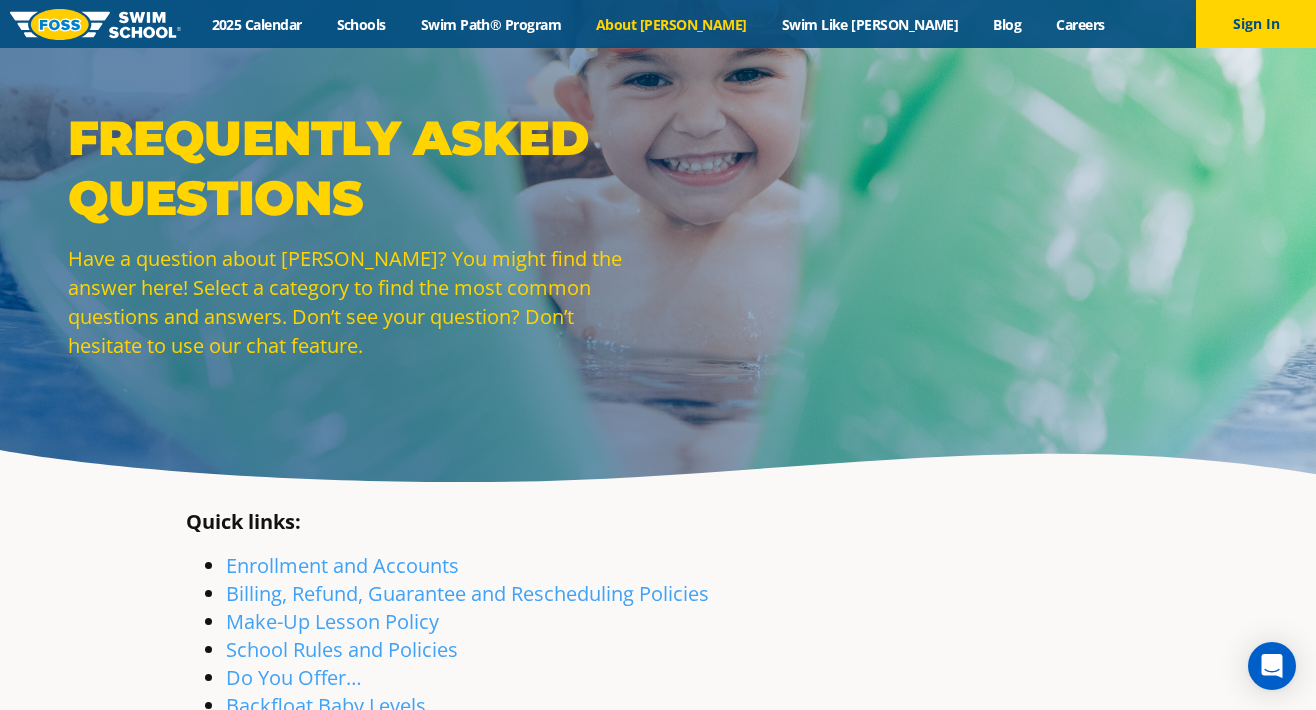 click on "About [PERSON_NAME]" at bounding box center (672, 24) 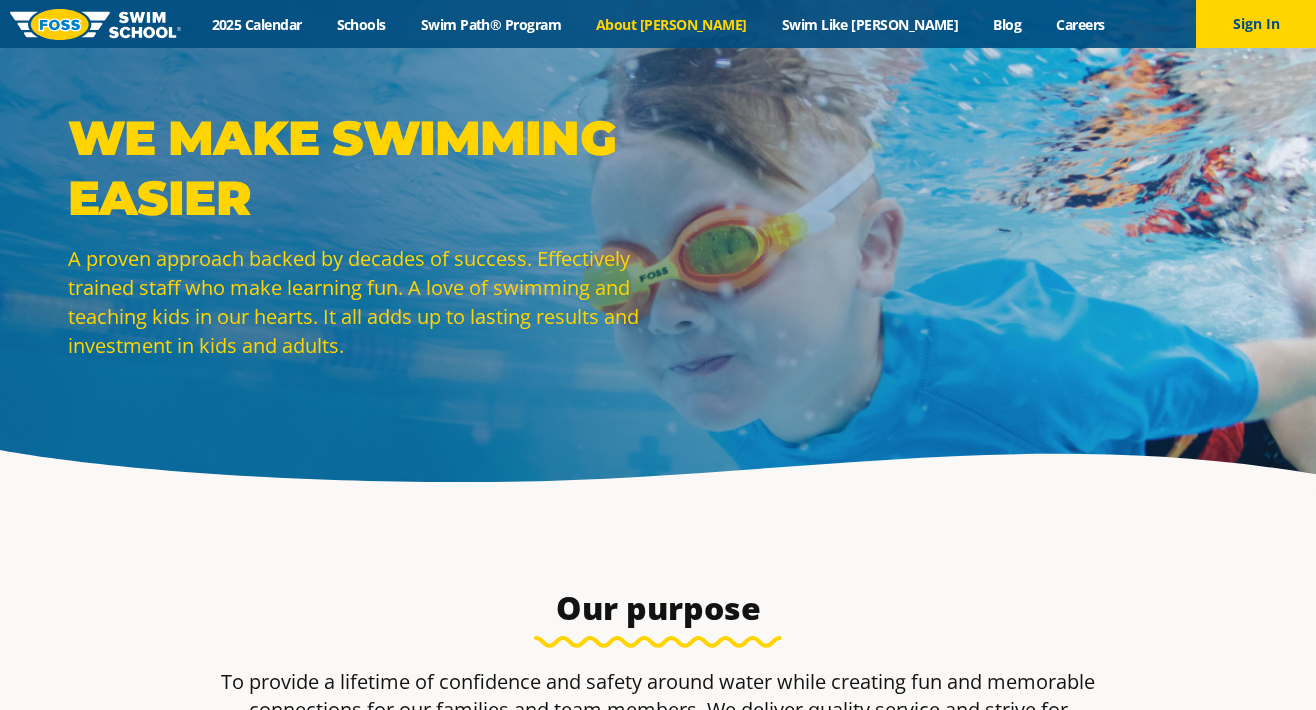 scroll, scrollTop: 0, scrollLeft: 0, axis: both 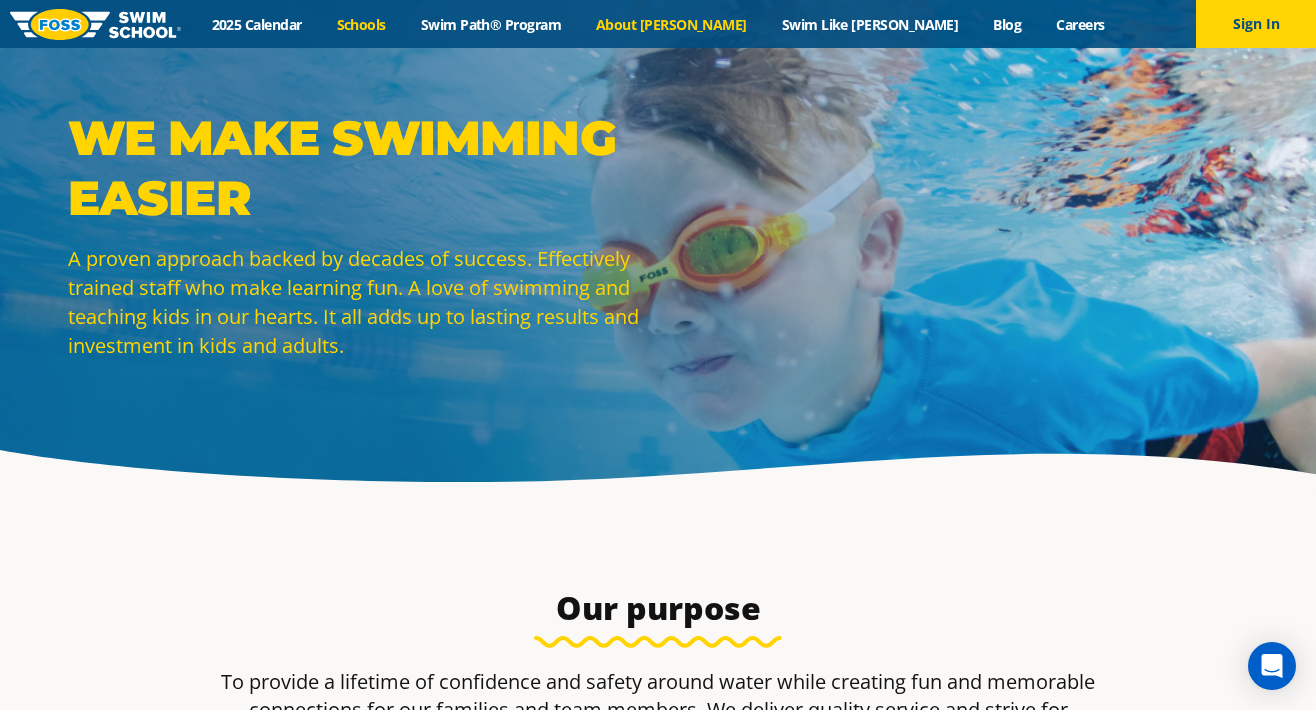 click on "Schools" at bounding box center (361, 24) 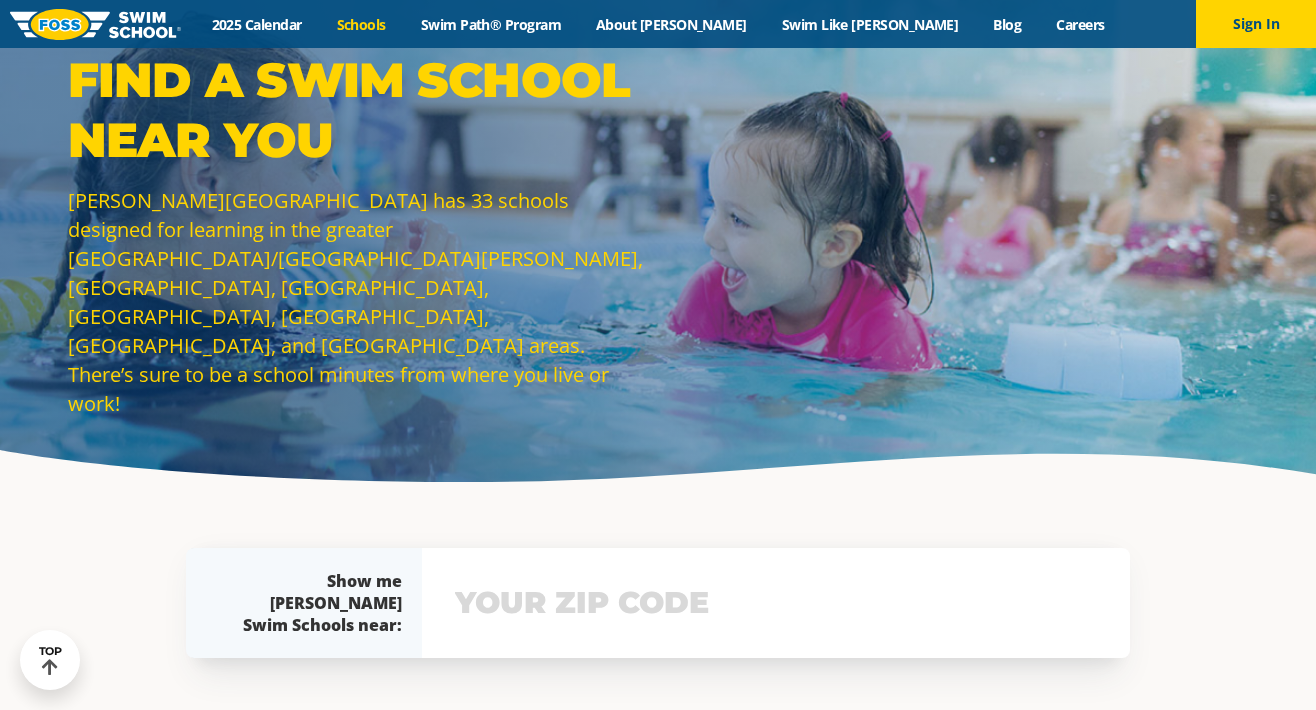 scroll, scrollTop: 3120, scrollLeft: 0, axis: vertical 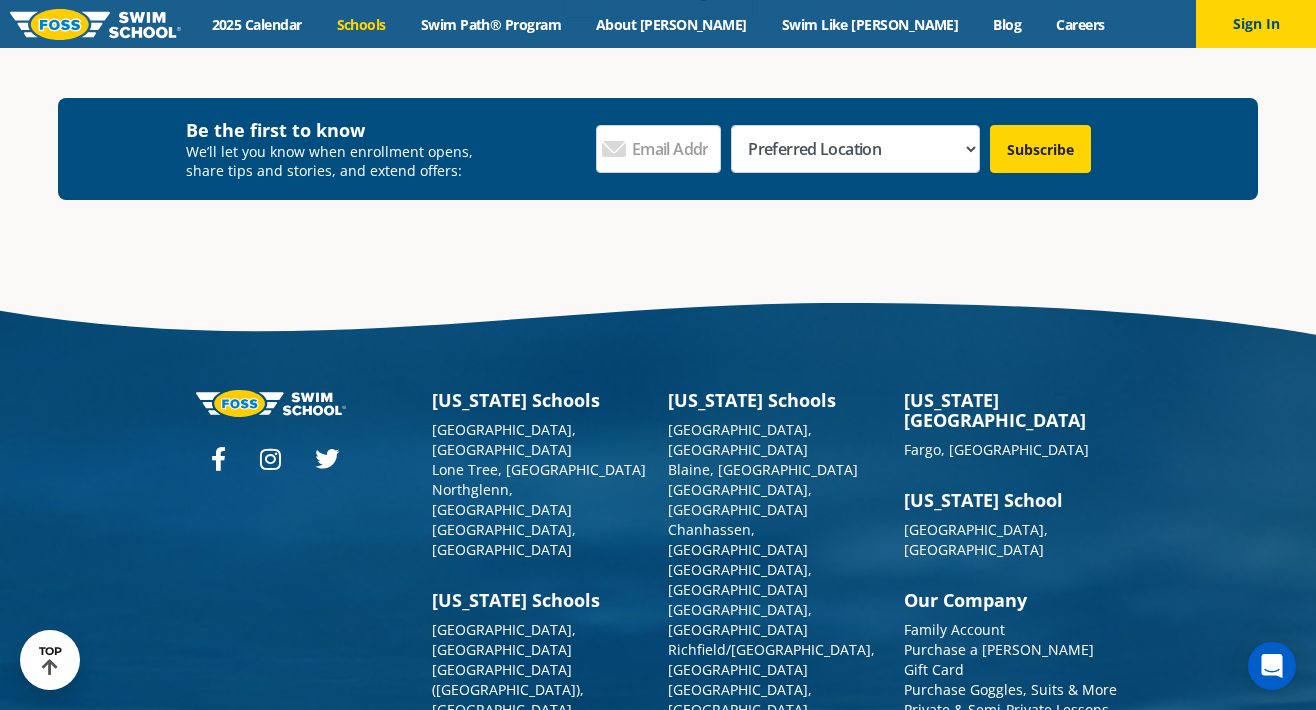 click on "[GEOGRAPHIC_DATA], [GEOGRAPHIC_DATA]" at bounding box center [504, 739] 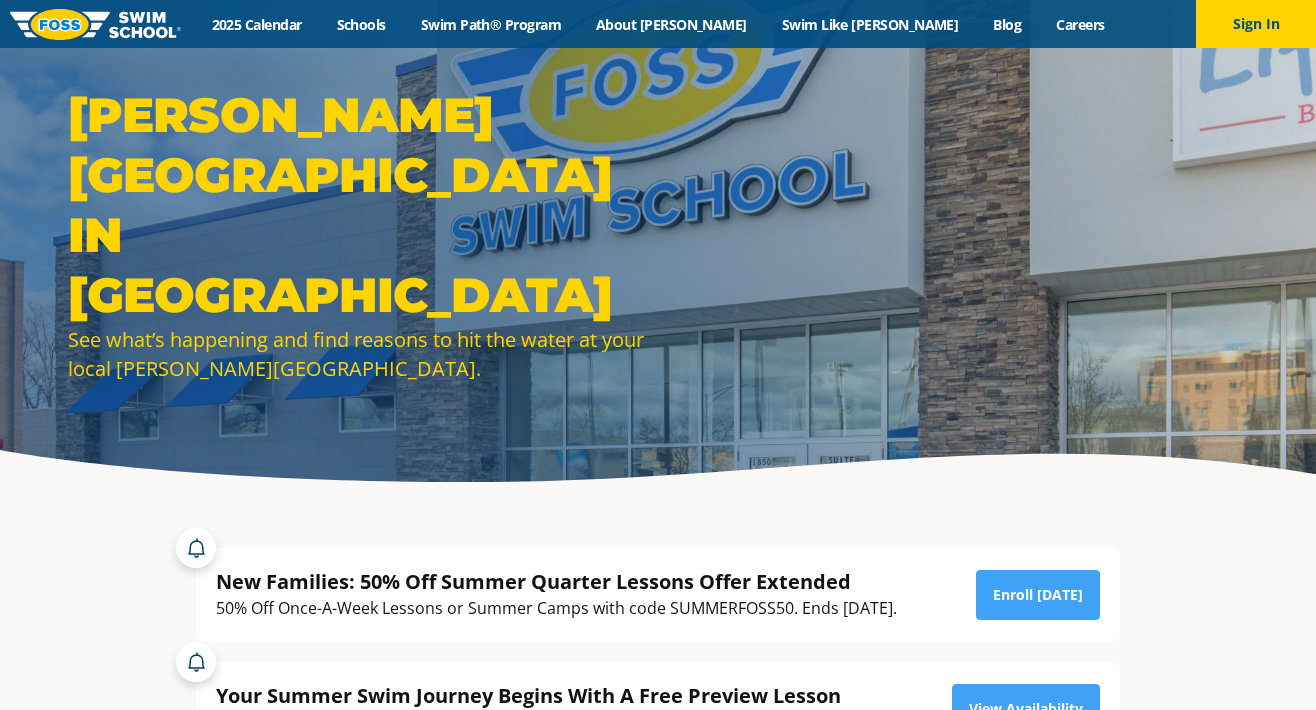 scroll, scrollTop: 324, scrollLeft: 0, axis: vertical 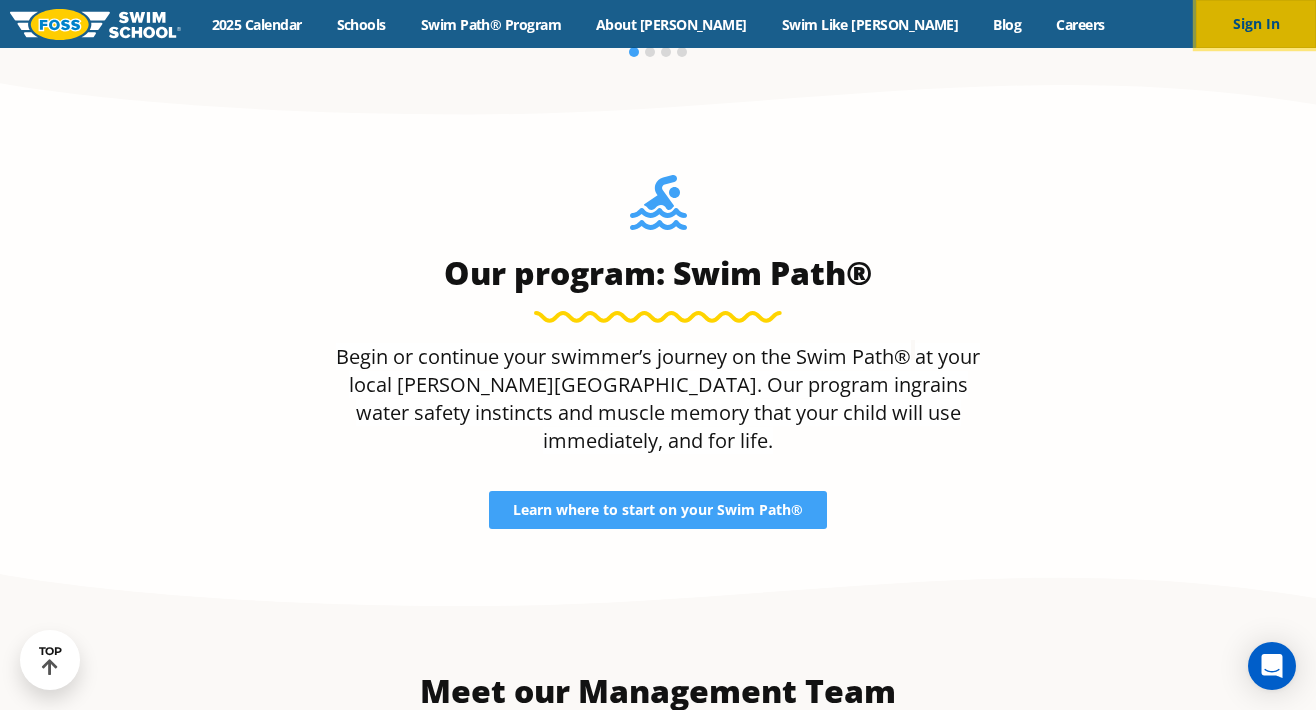 click on "Sign In" at bounding box center (1256, 24) 